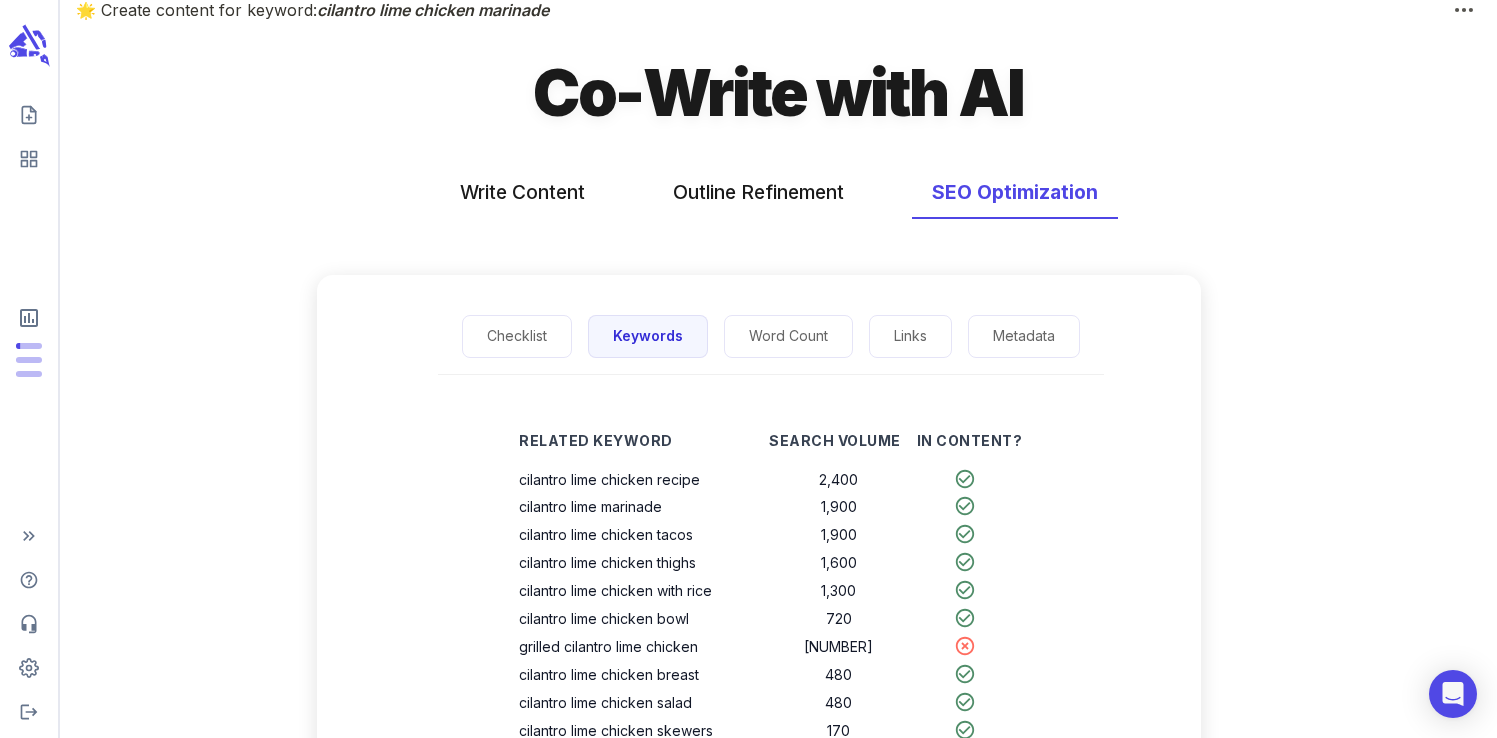 scroll, scrollTop: 0, scrollLeft: 0, axis: both 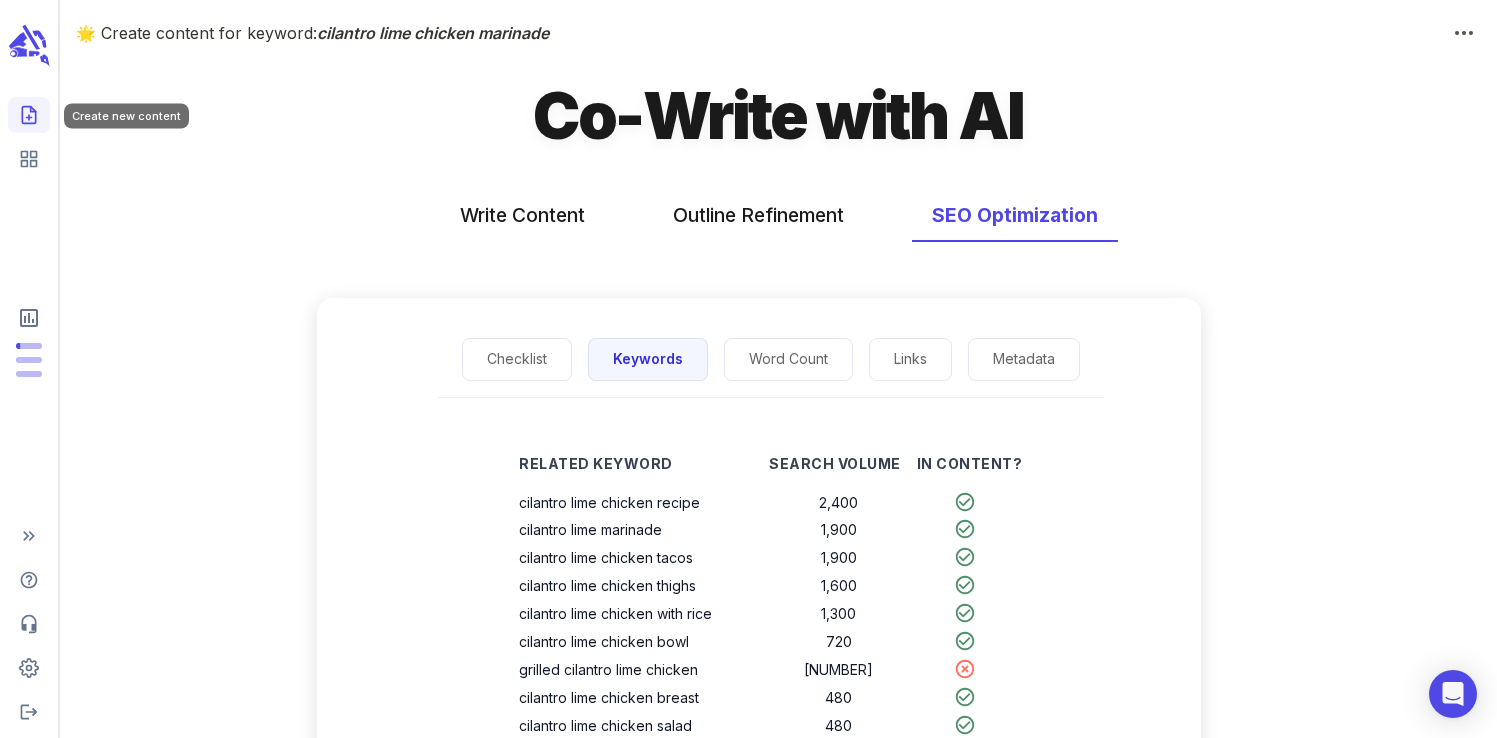 click 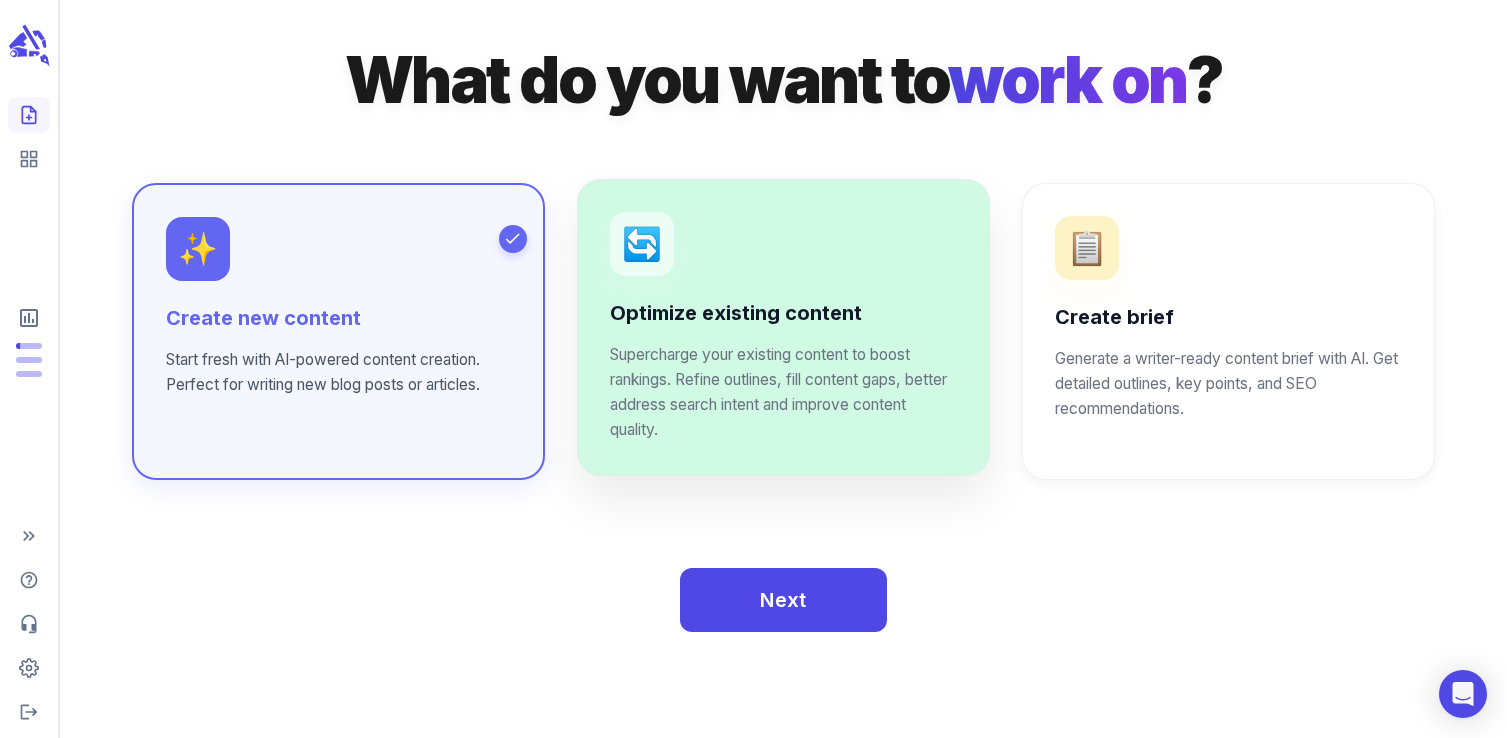 click on "Supercharge your existing content to boost rankings. Refine outlines, fill content gaps, better address search intent and improve content quality." at bounding box center [783, 393] 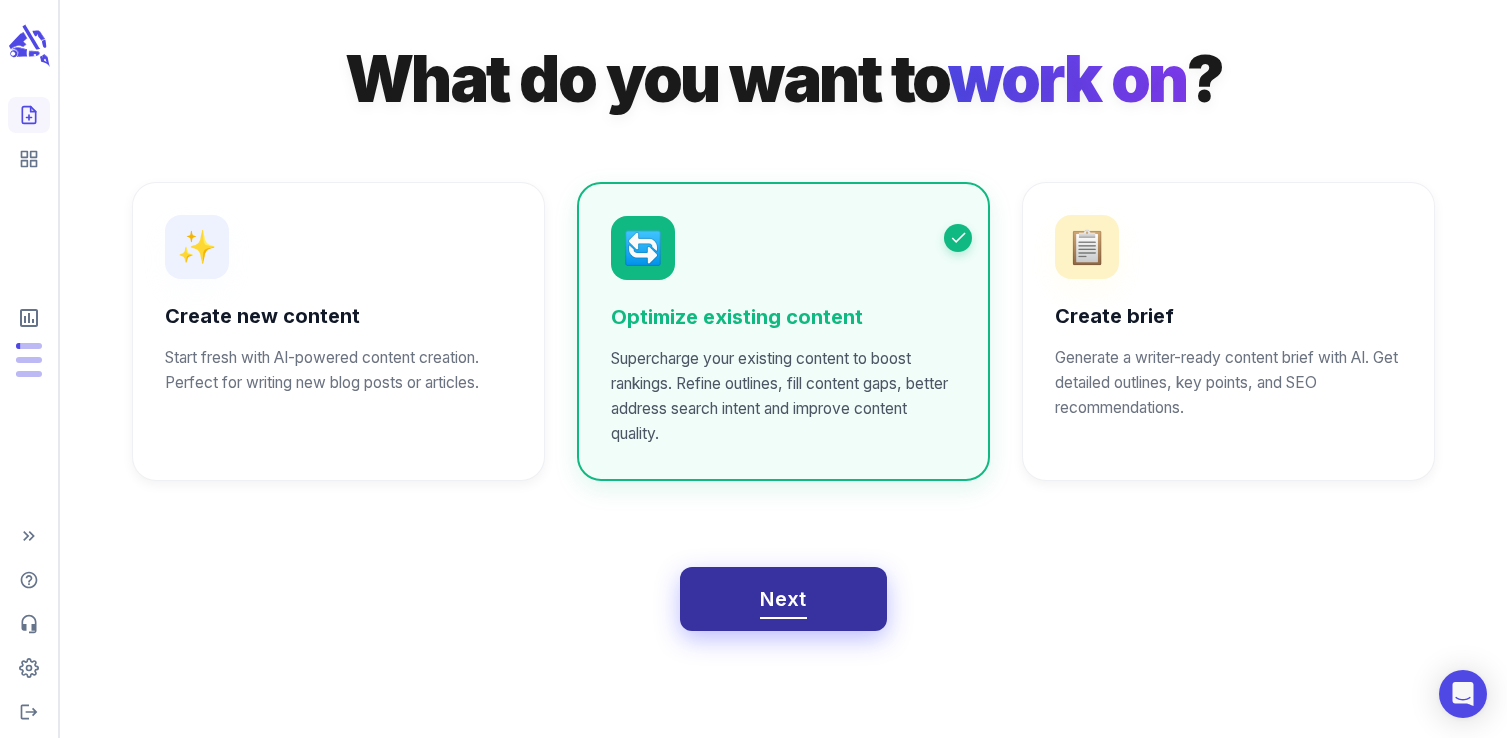 click on "Next" at bounding box center (783, 599) 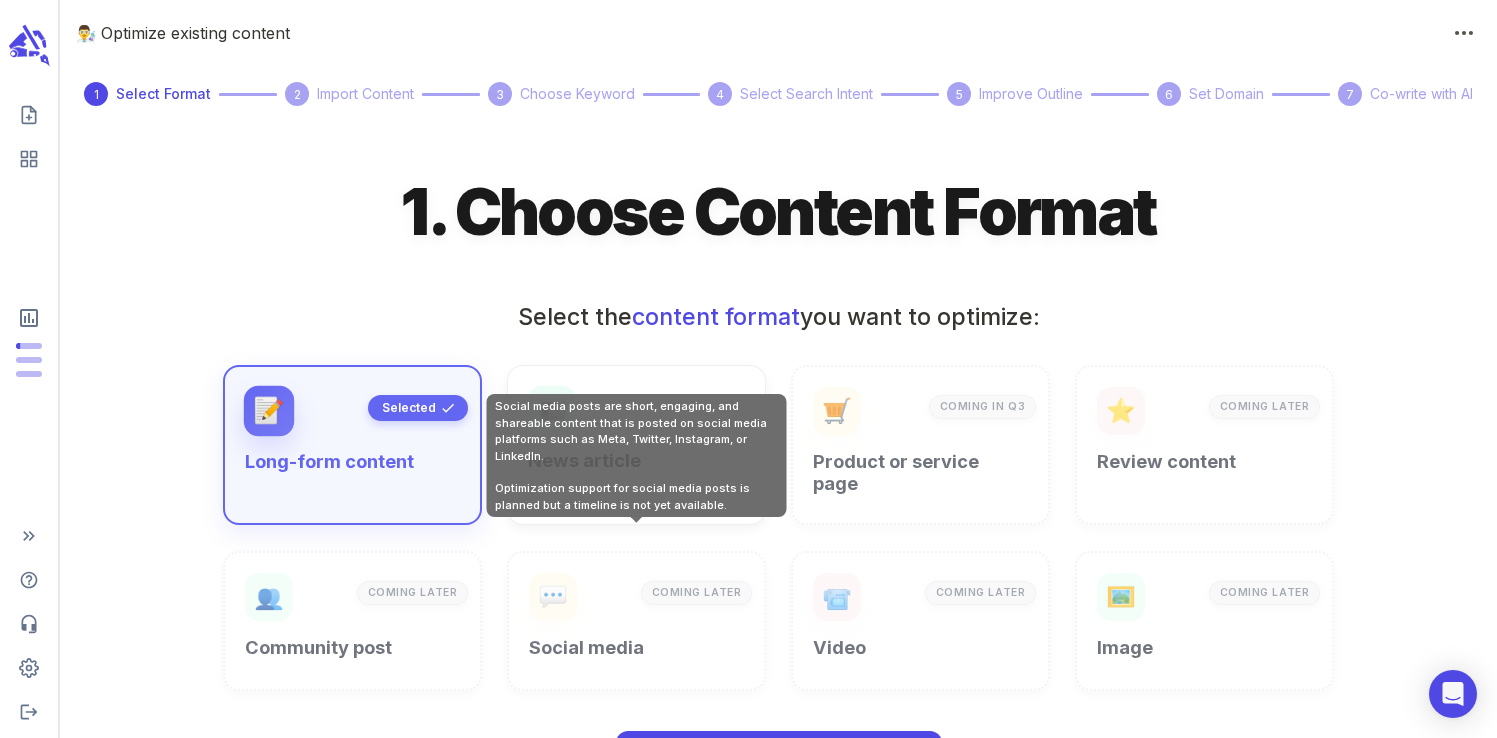 scroll, scrollTop: 84, scrollLeft: 0, axis: vertical 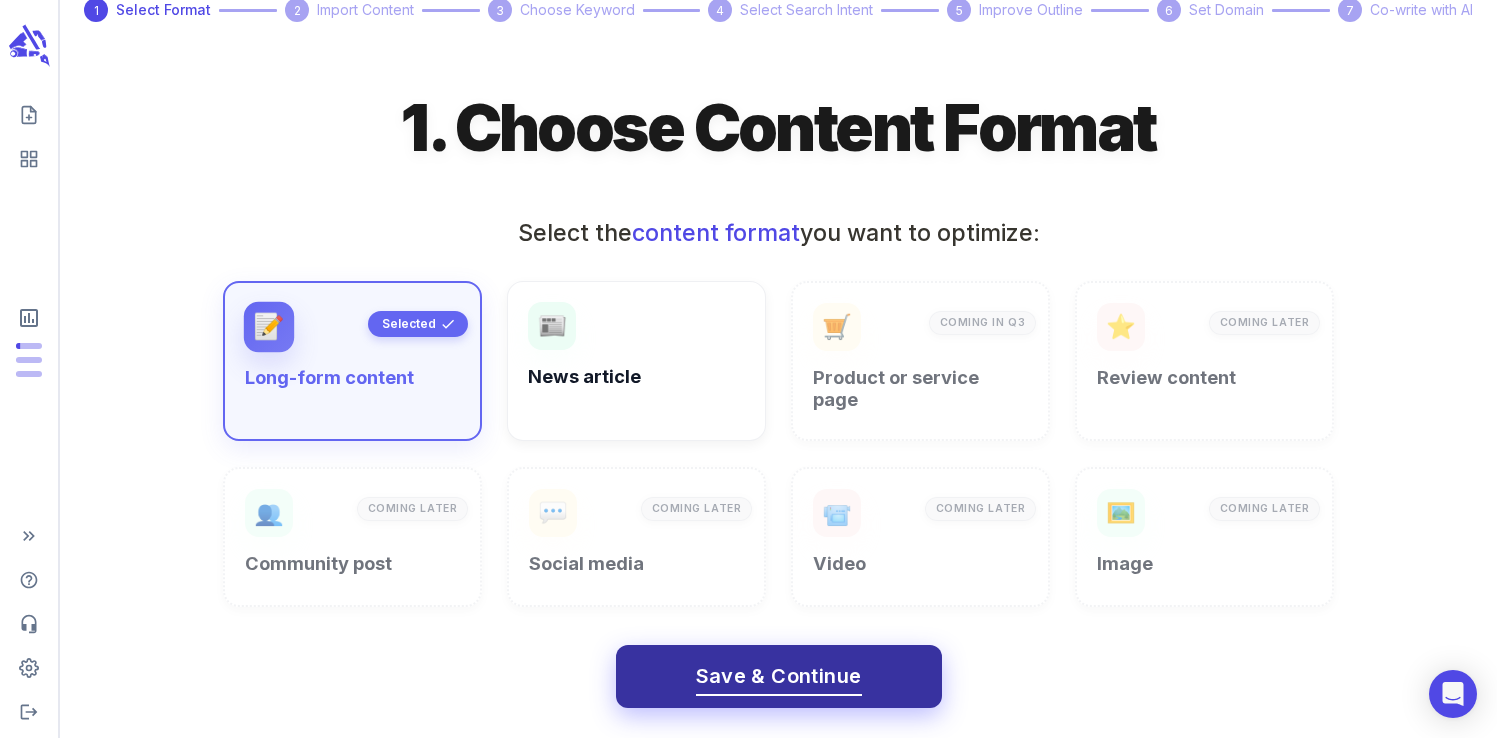click on "Save & Continue" at bounding box center (779, 676) 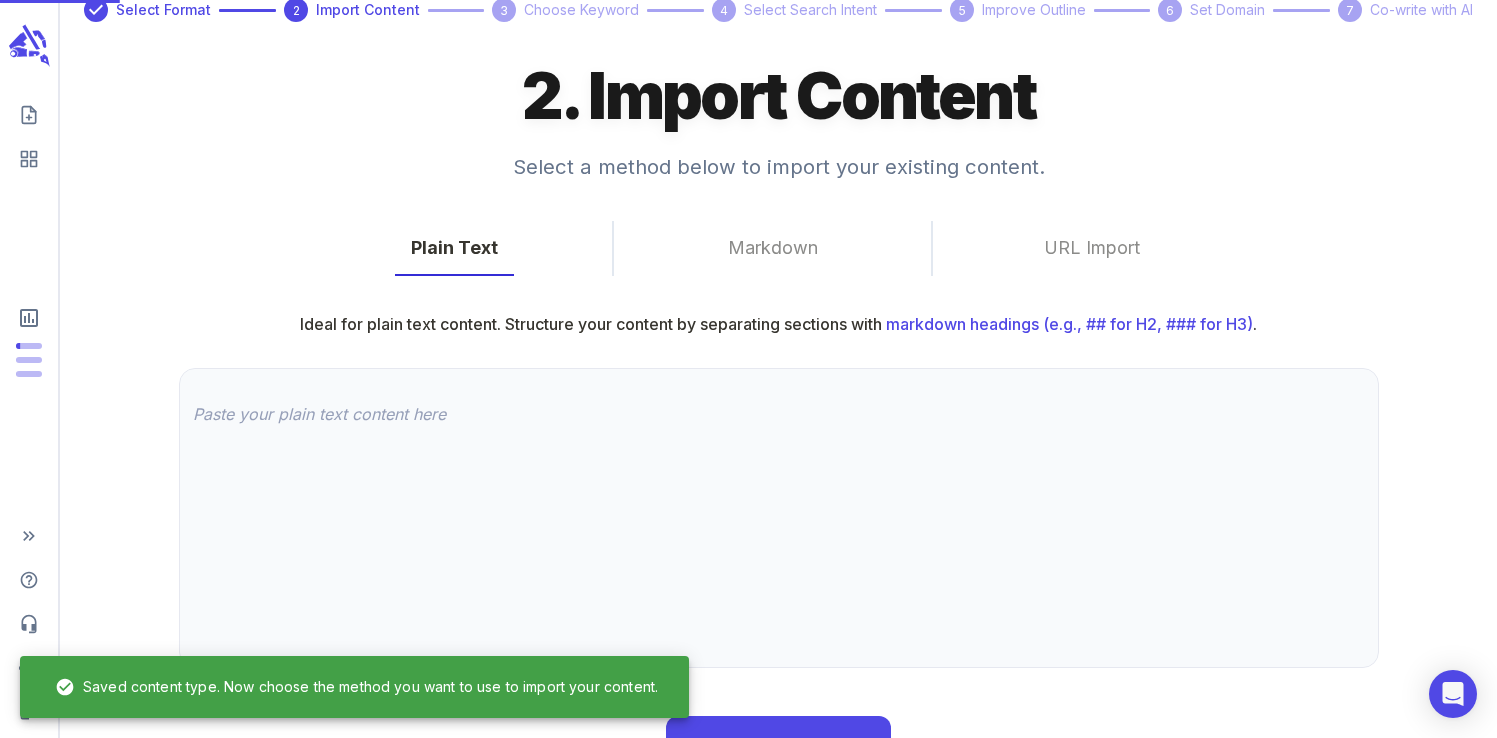 scroll, scrollTop: 0, scrollLeft: 0, axis: both 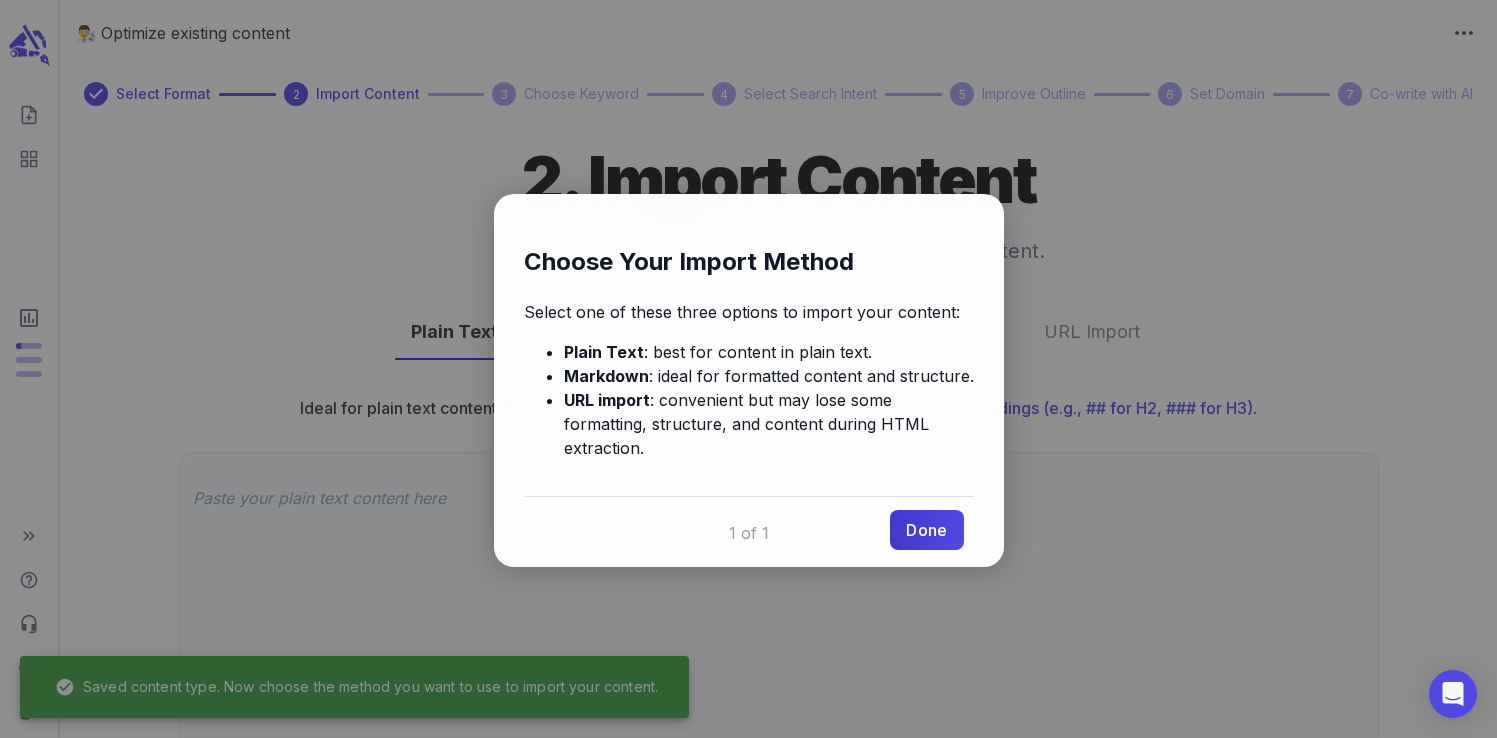 click on "Done" at bounding box center (926, 530) 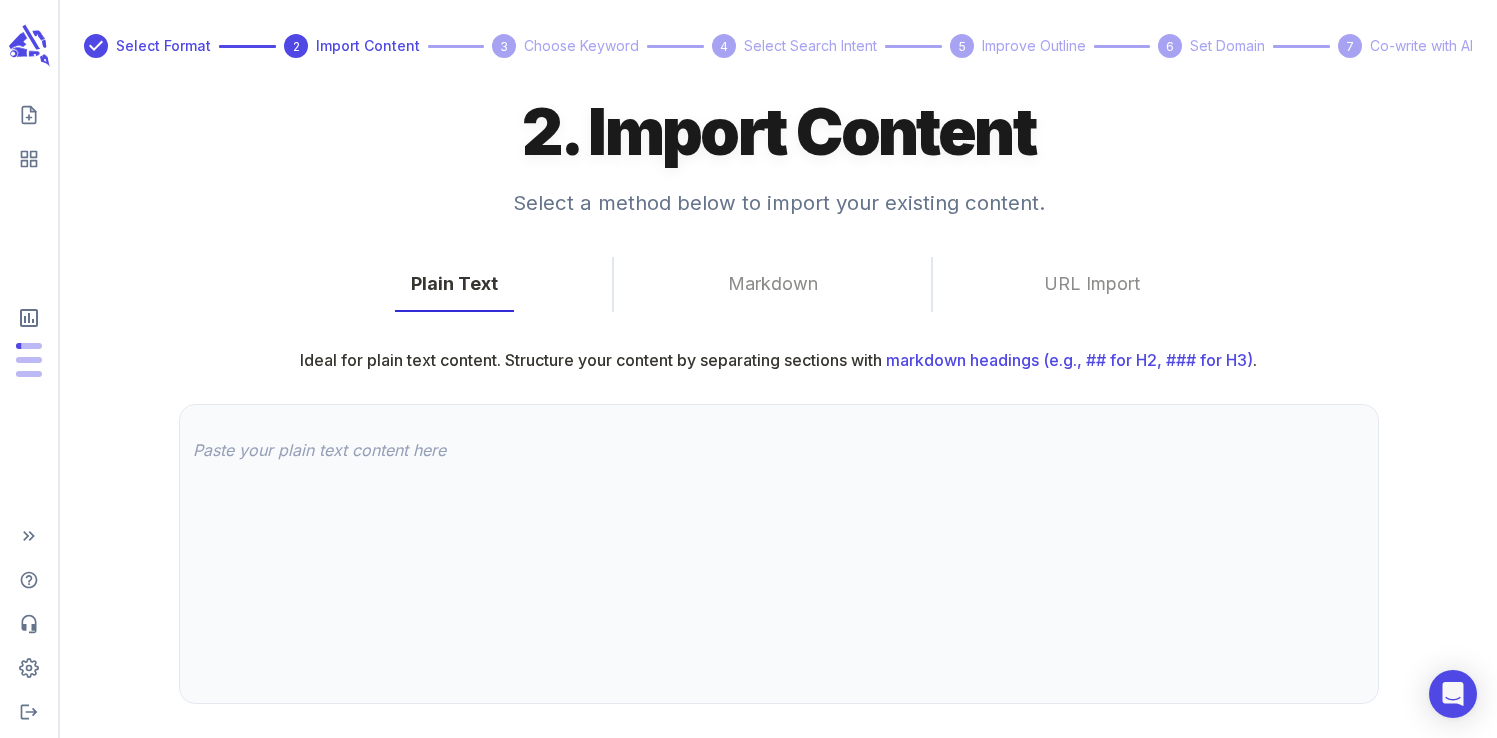 scroll, scrollTop: 0, scrollLeft: 0, axis: both 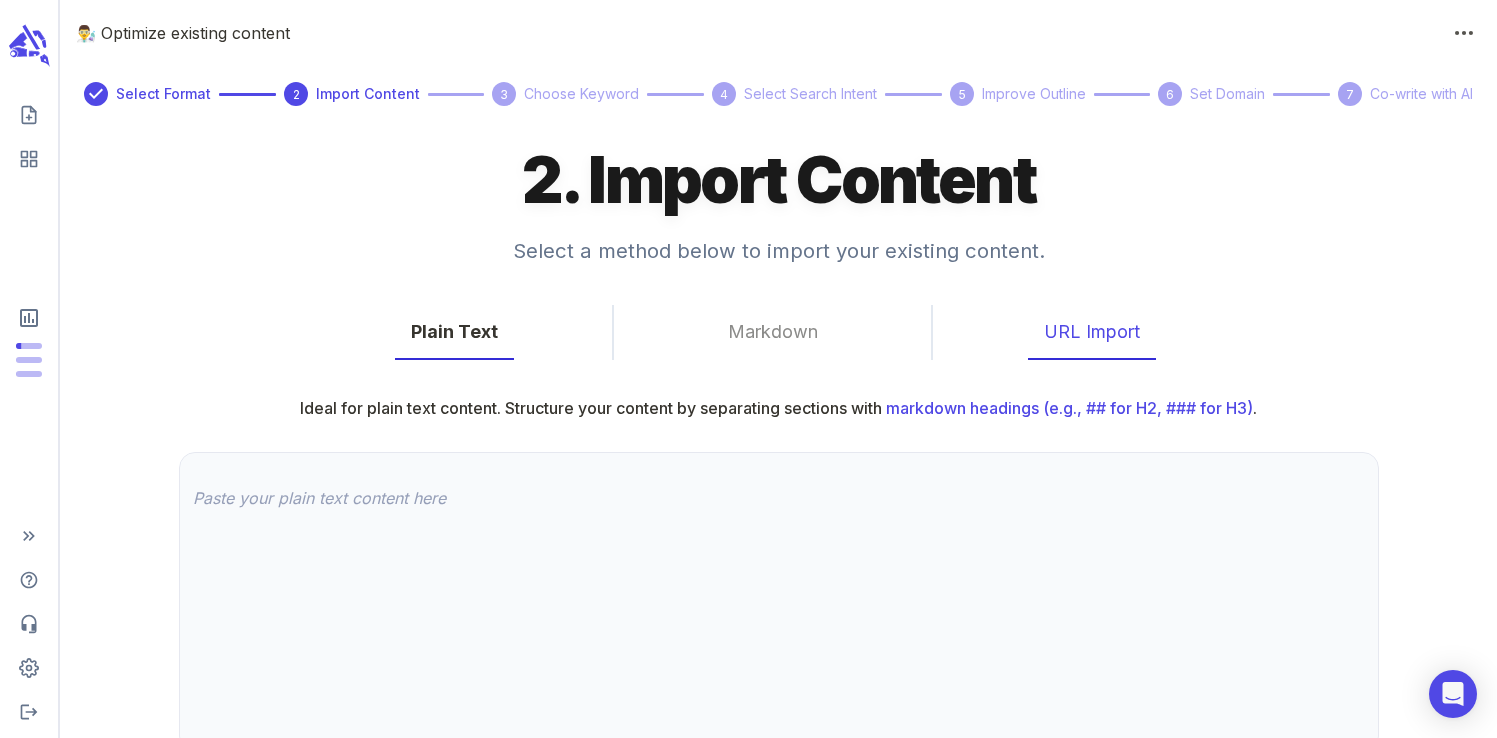 click on "URL Import" at bounding box center (1092, 332) 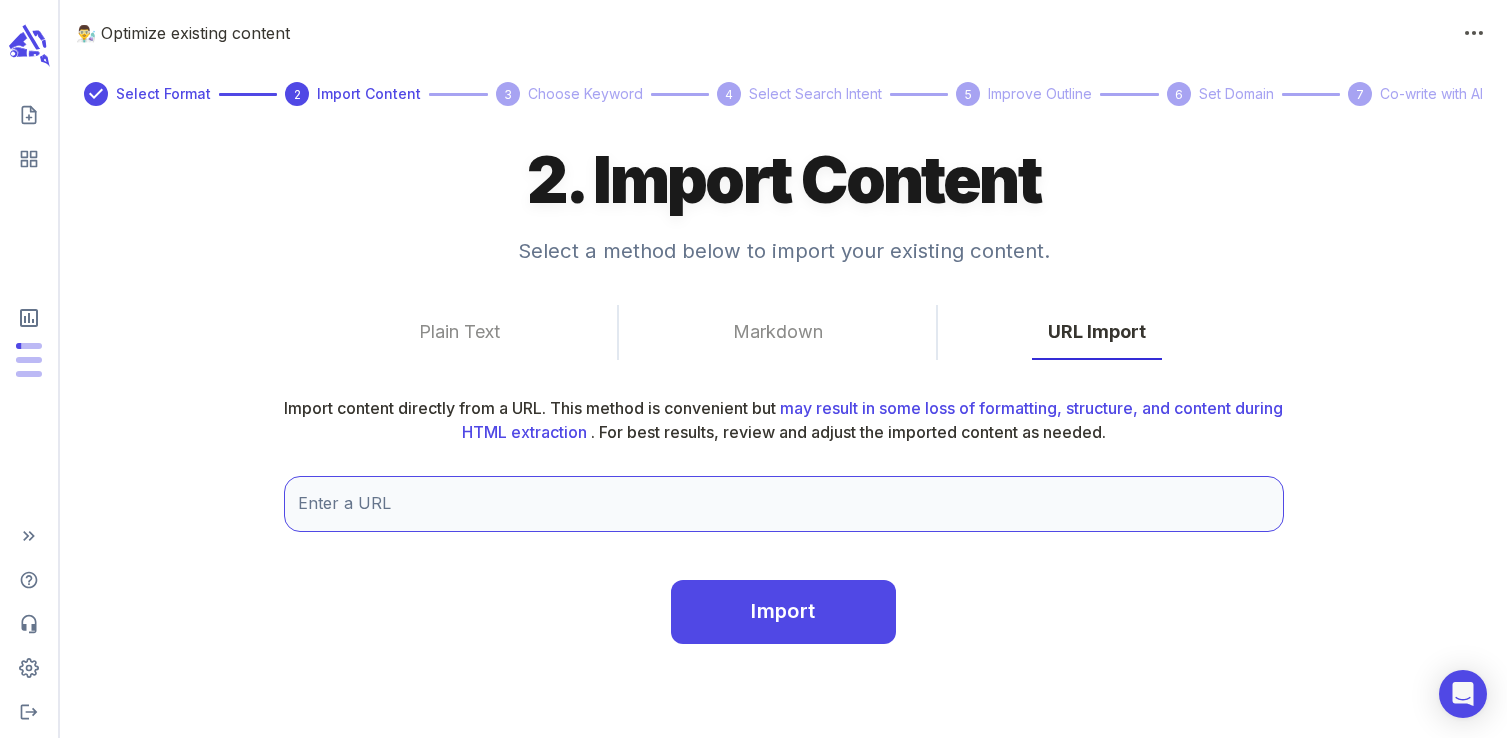 click on "Enter a URL" at bounding box center [784, 504] 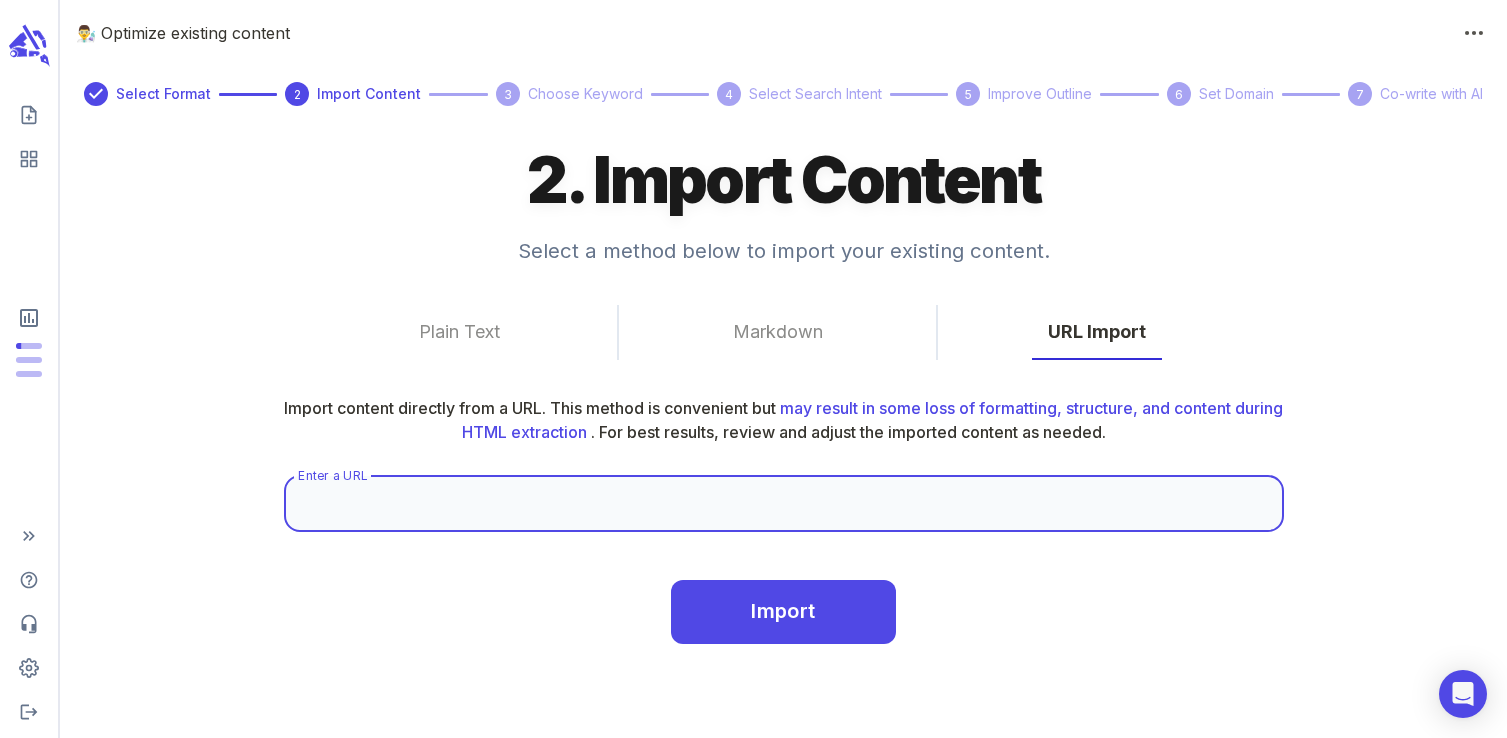 paste on "https://whatgreatgrandmaate.com/homemade-hamburger-helper/" 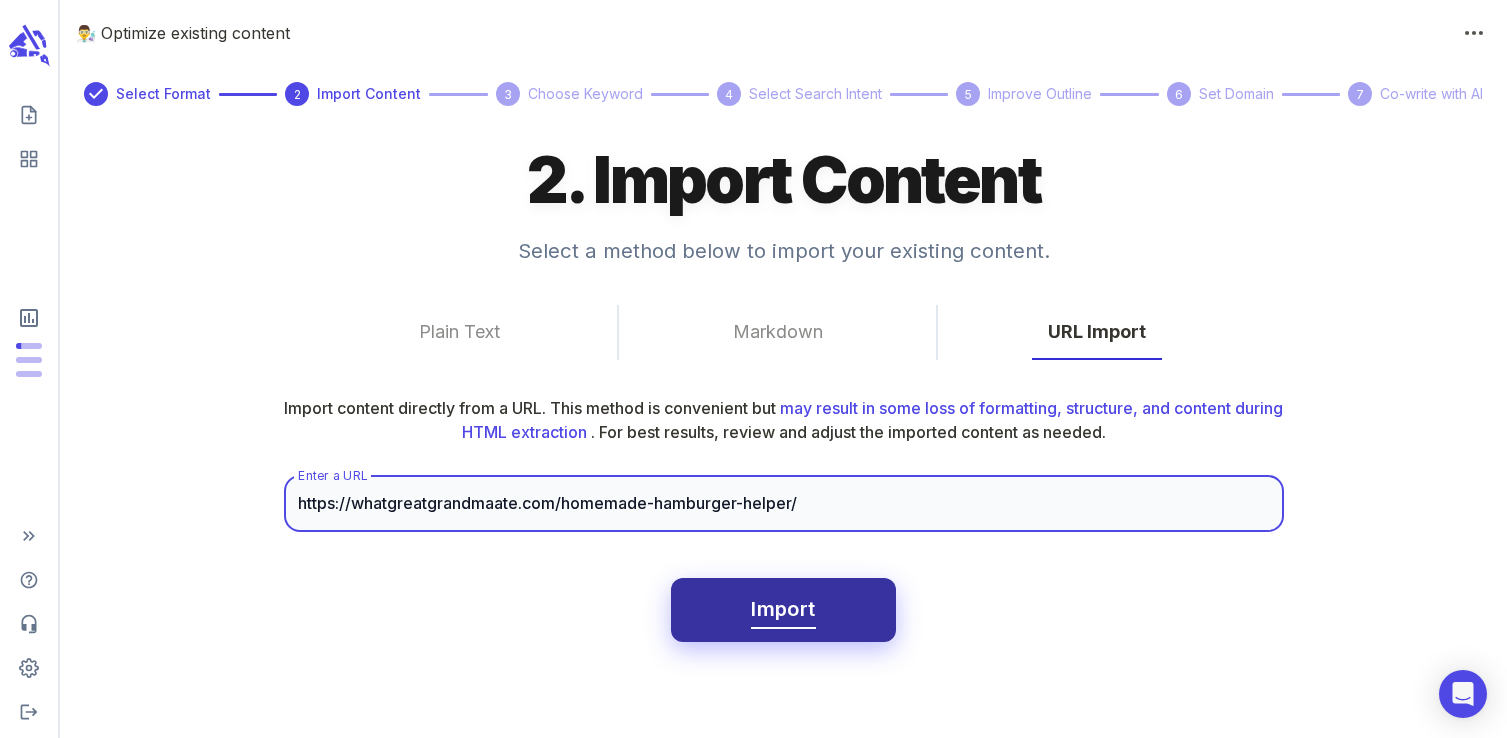 type on "https://whatgreatgrandmaate.com/homemade-hamburger-helper/" 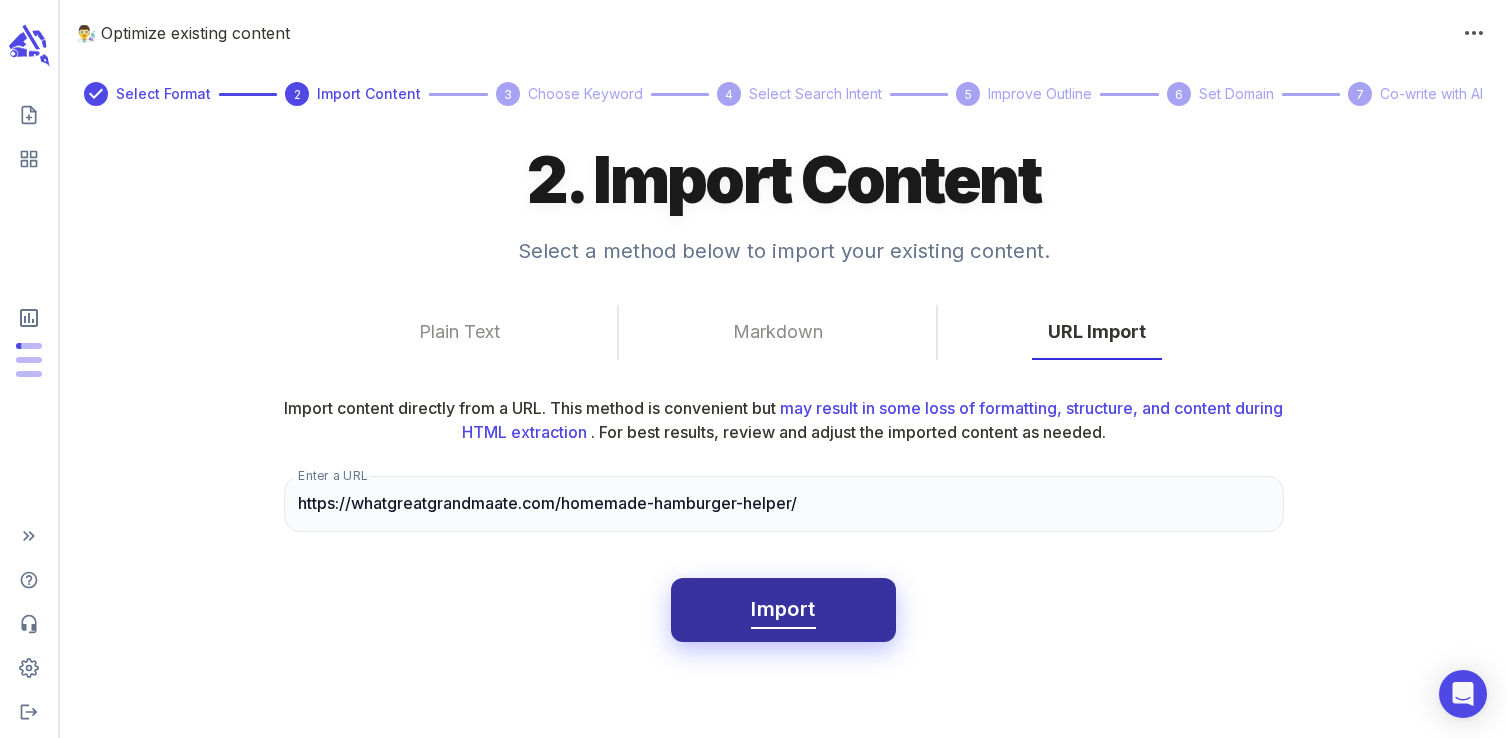 click on "Import" at bounding box center [783, 610] 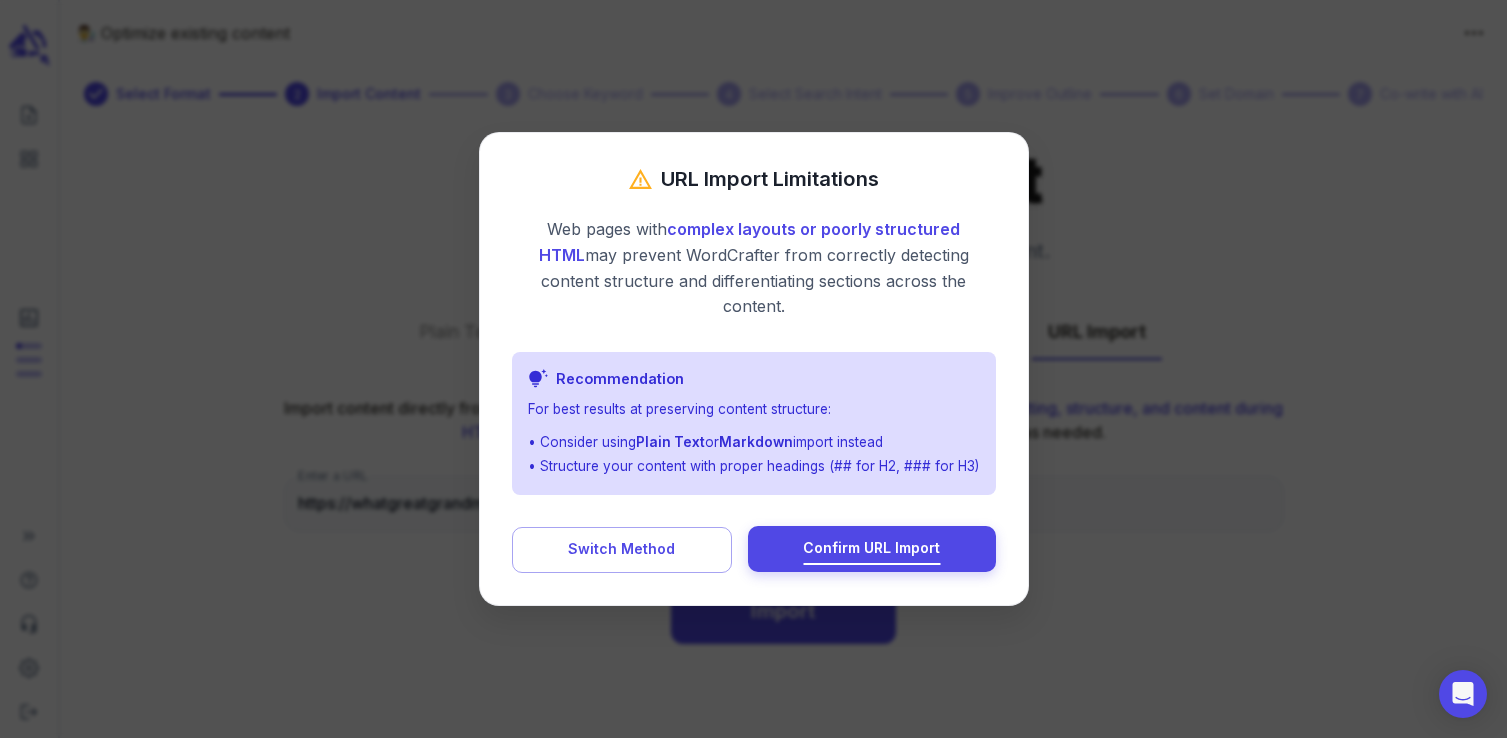 click on "Confirm URL Import" at bounding box center [872, 549] 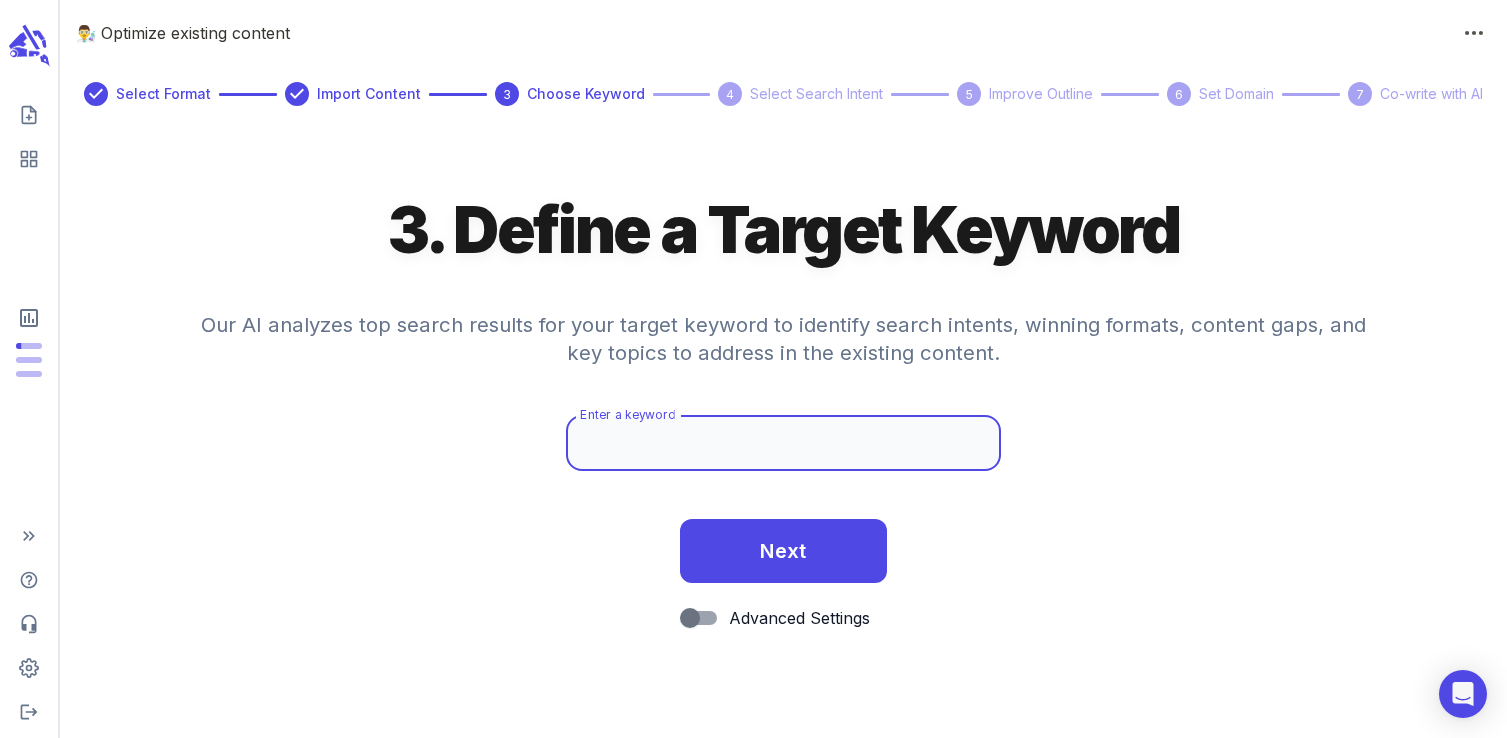 click on "Enter a keyword" at bounding box center [783, 443] 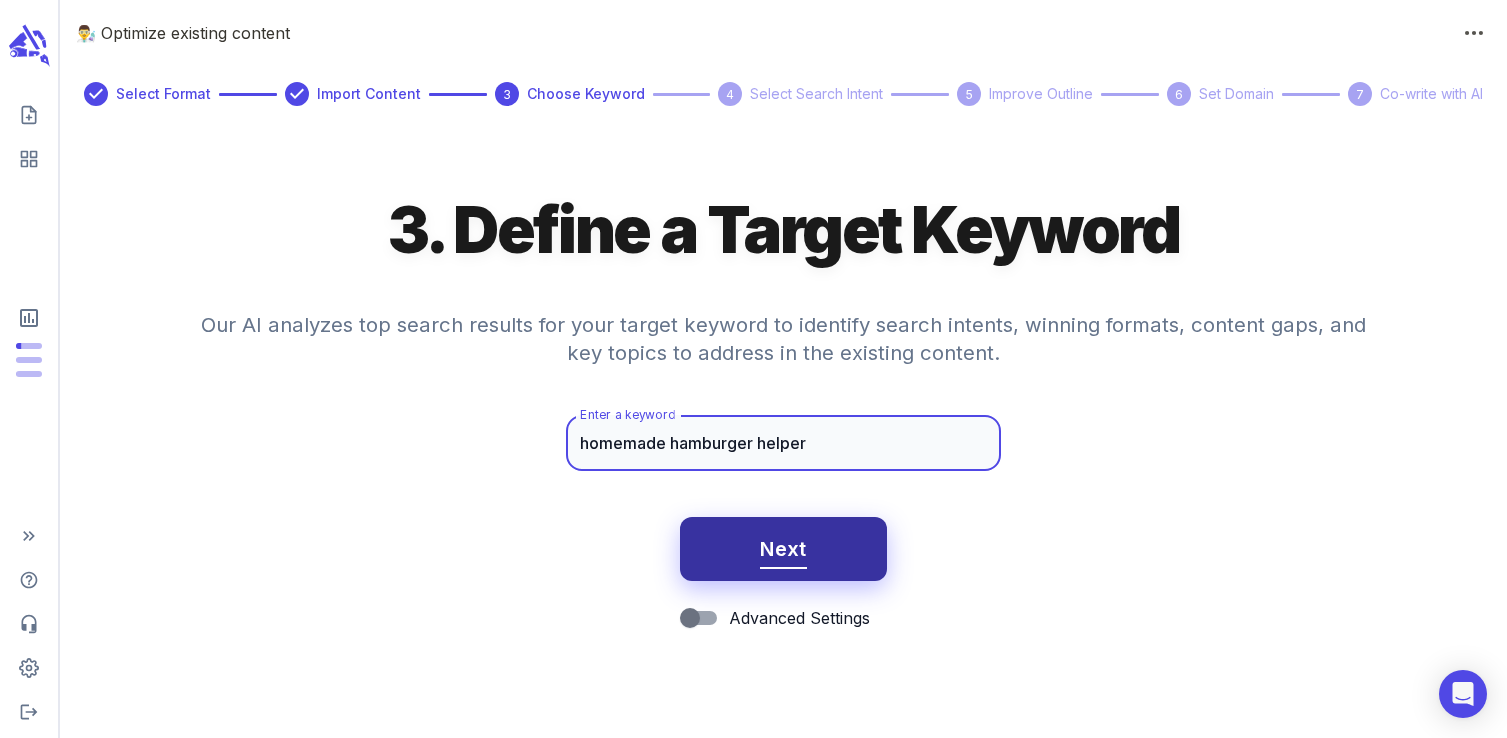 type on "homemade hamburger helper" 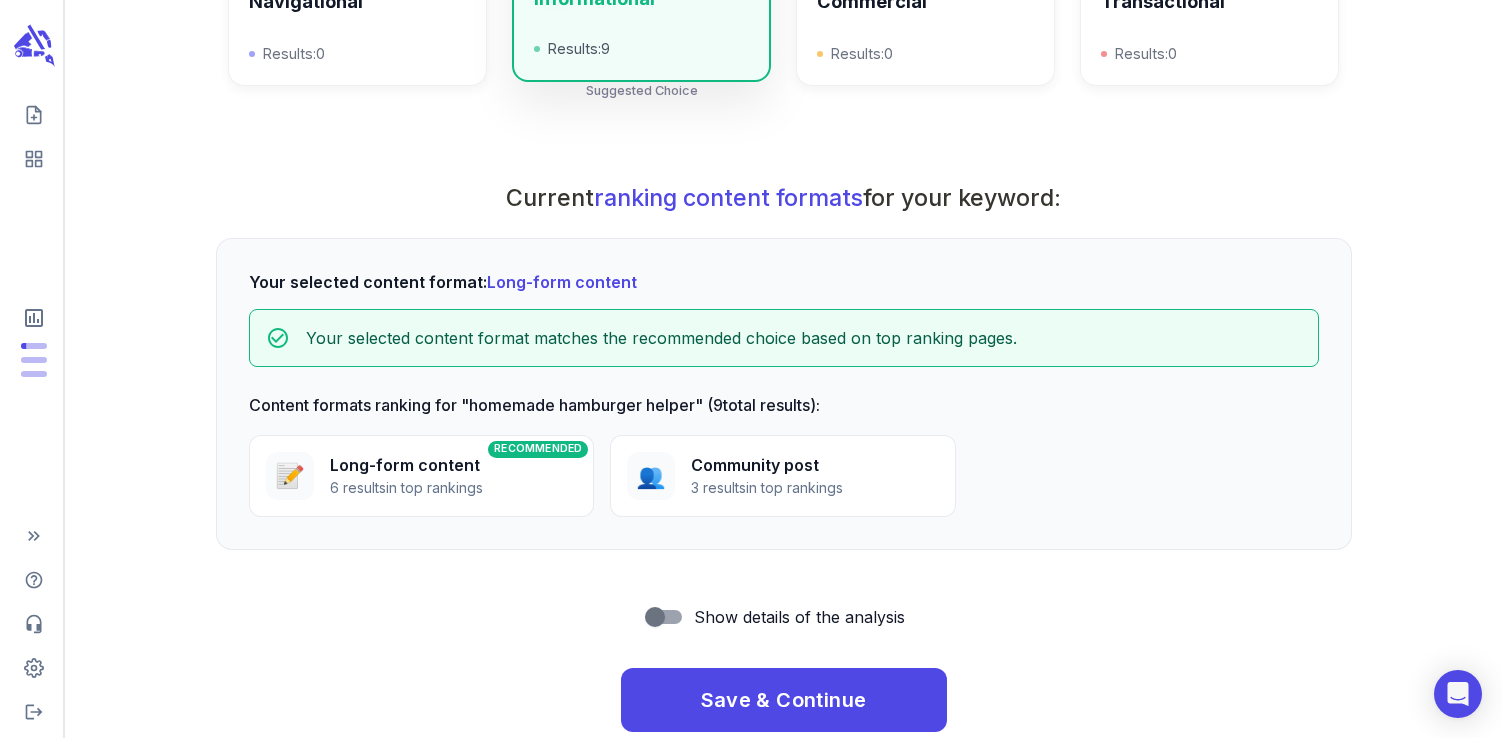 scroll, scrollTop: 613, scrollLeft: 0, axis: vertical 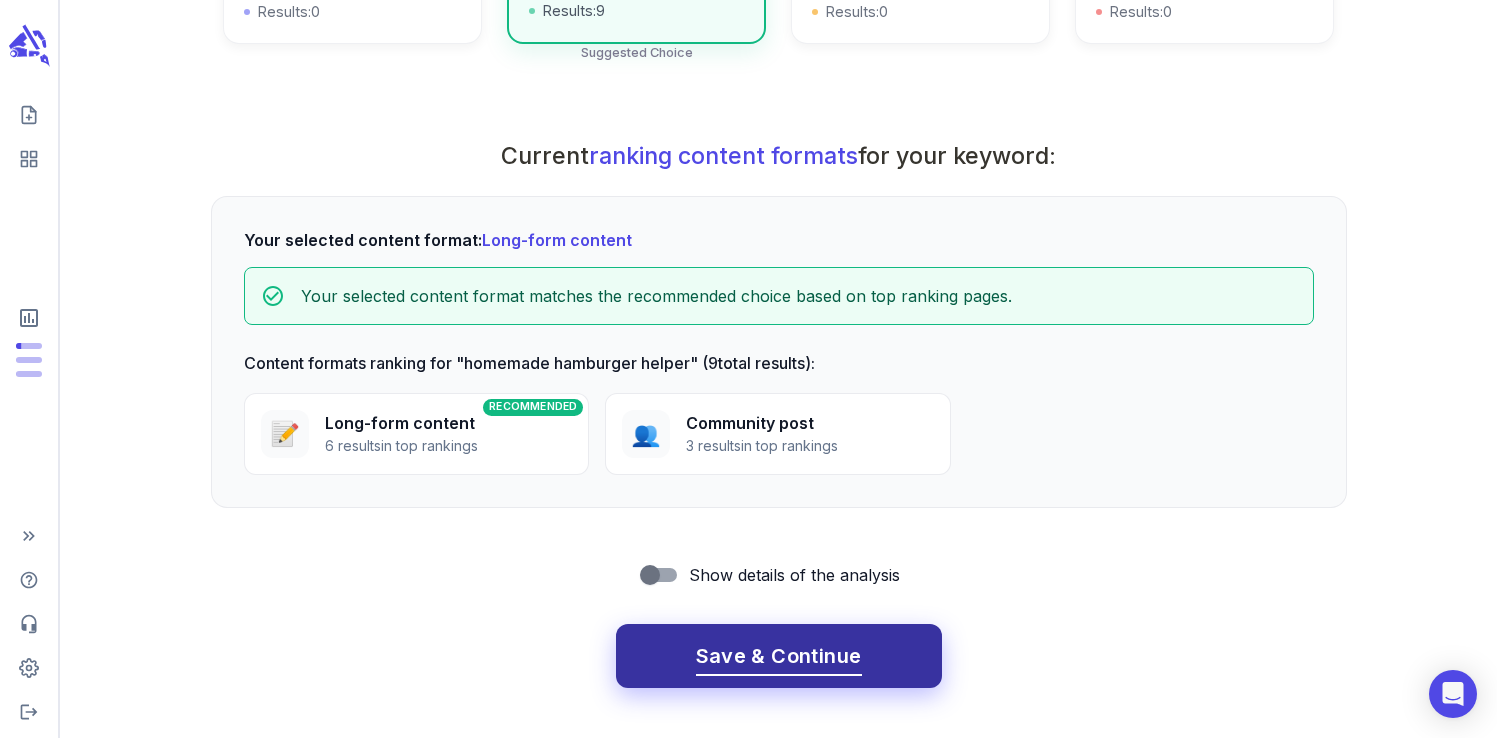 click on "Save & Continue" at bounding box center (779, 656) 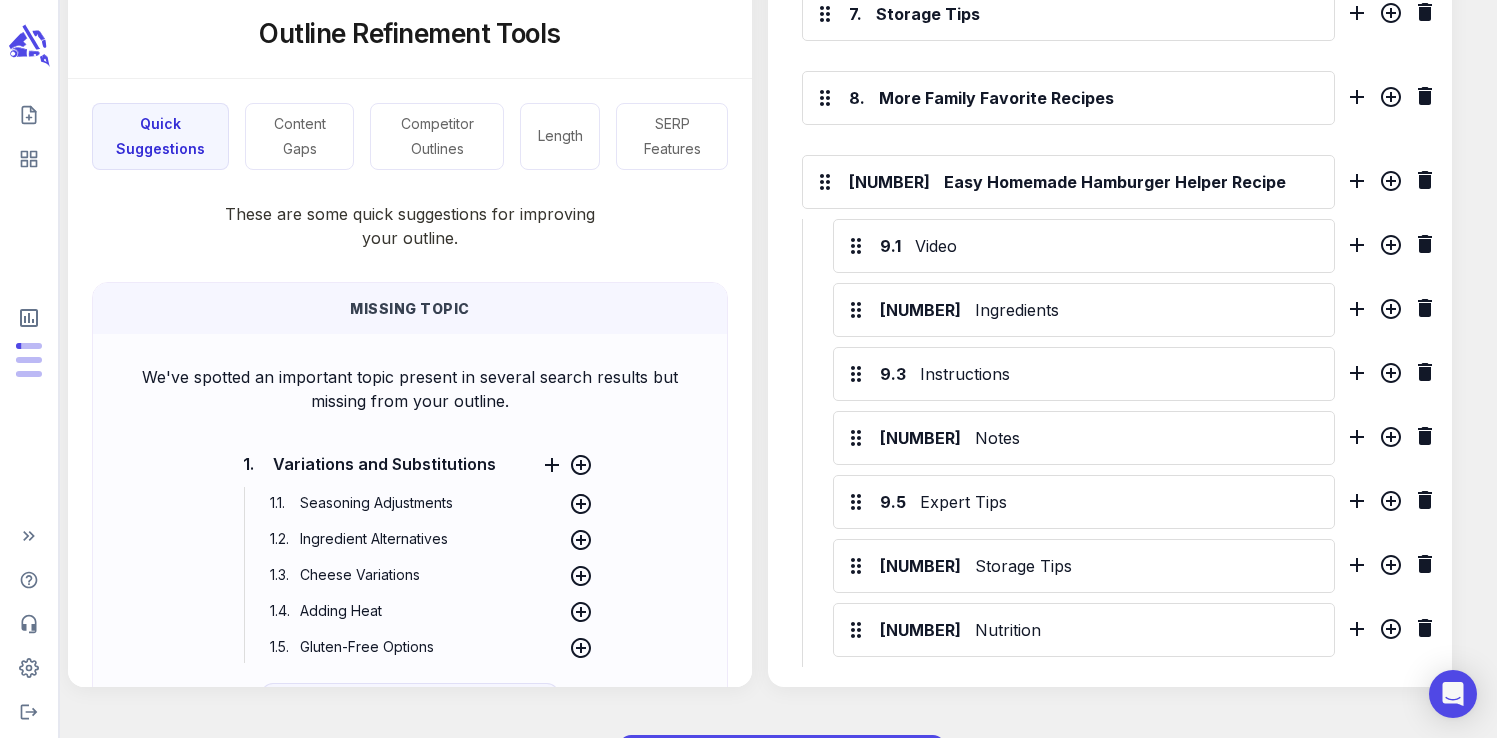 scroll, scrollTop: 1202, scrollLeft: 0, axis: vertical 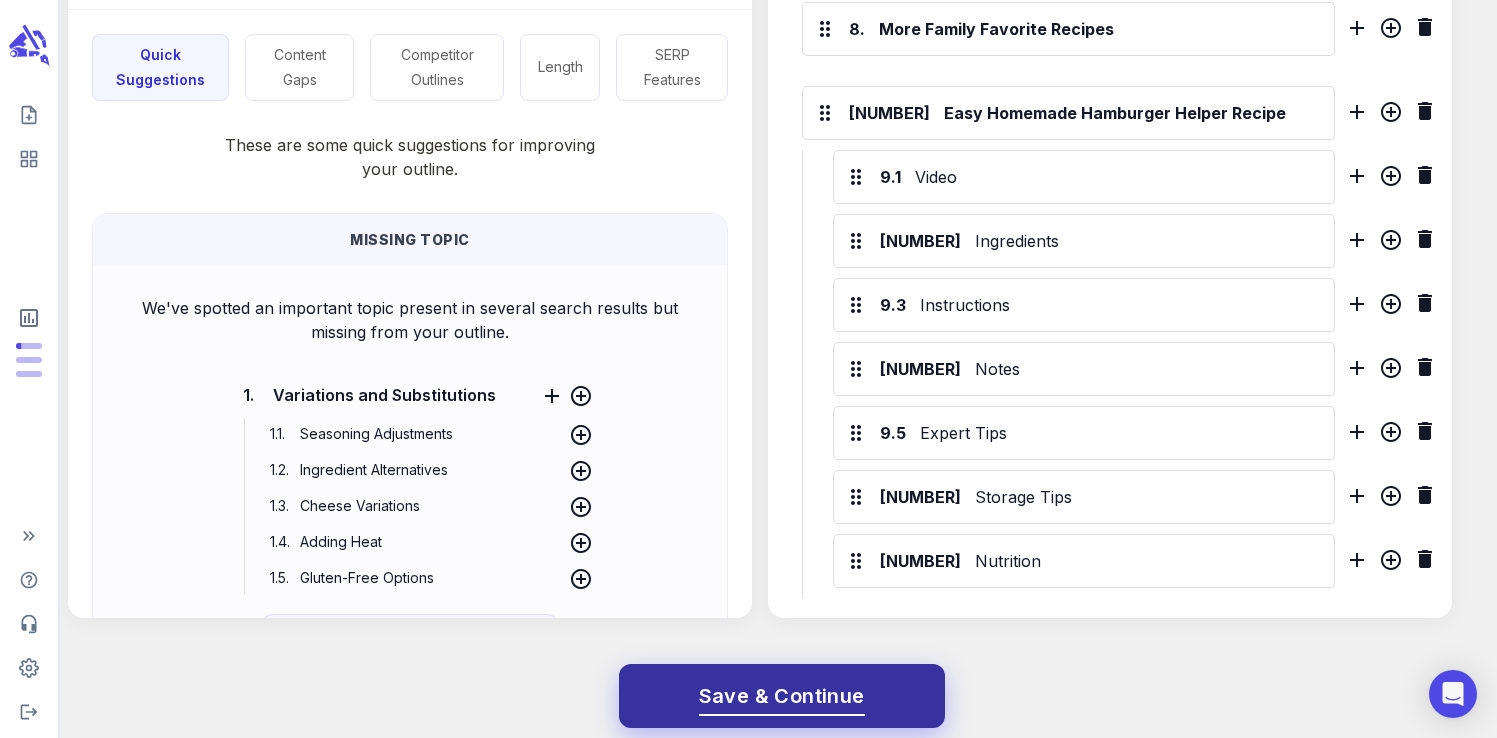 click on "Save & Continue" at bounding box center (782, 696) 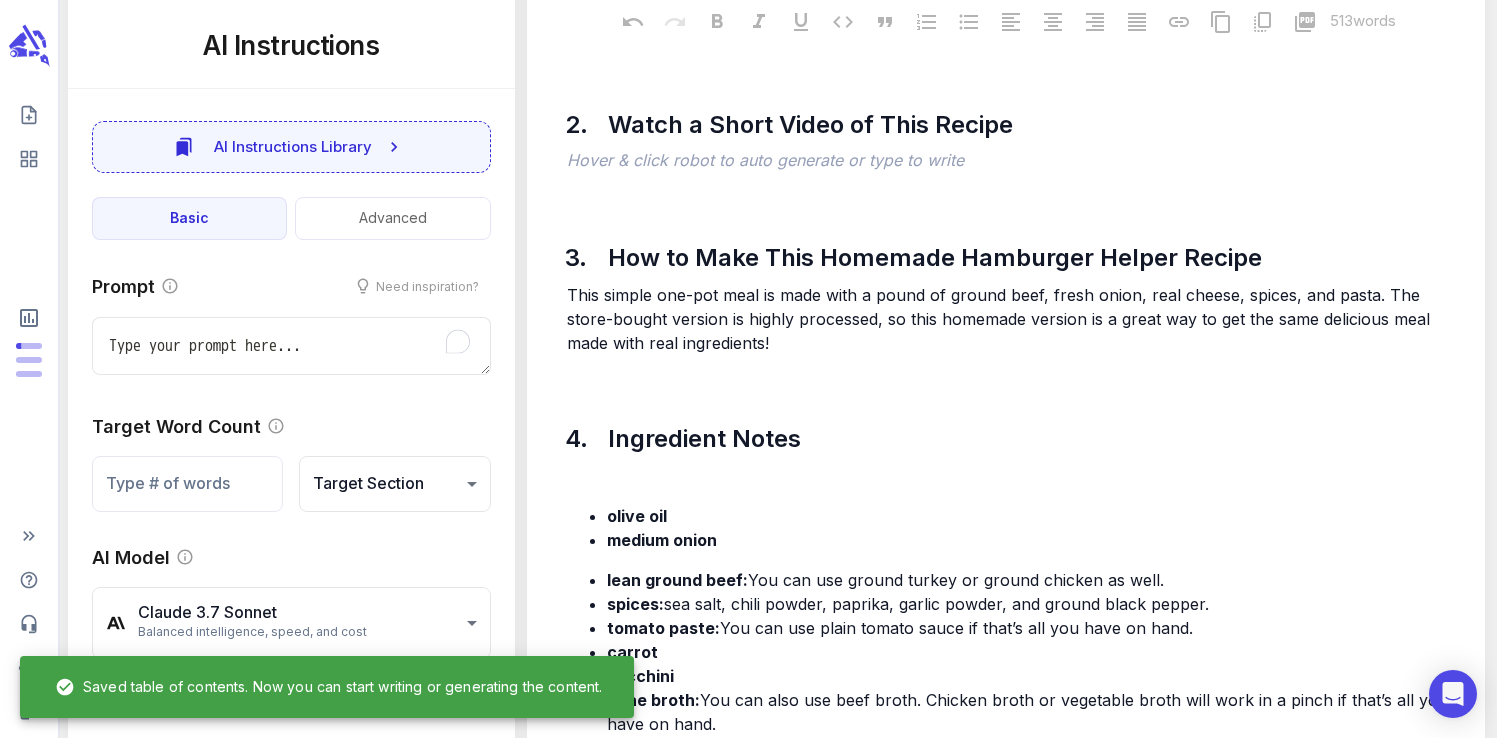 scroll, scrollTop: 0, scrollLeft: 0, axis: both 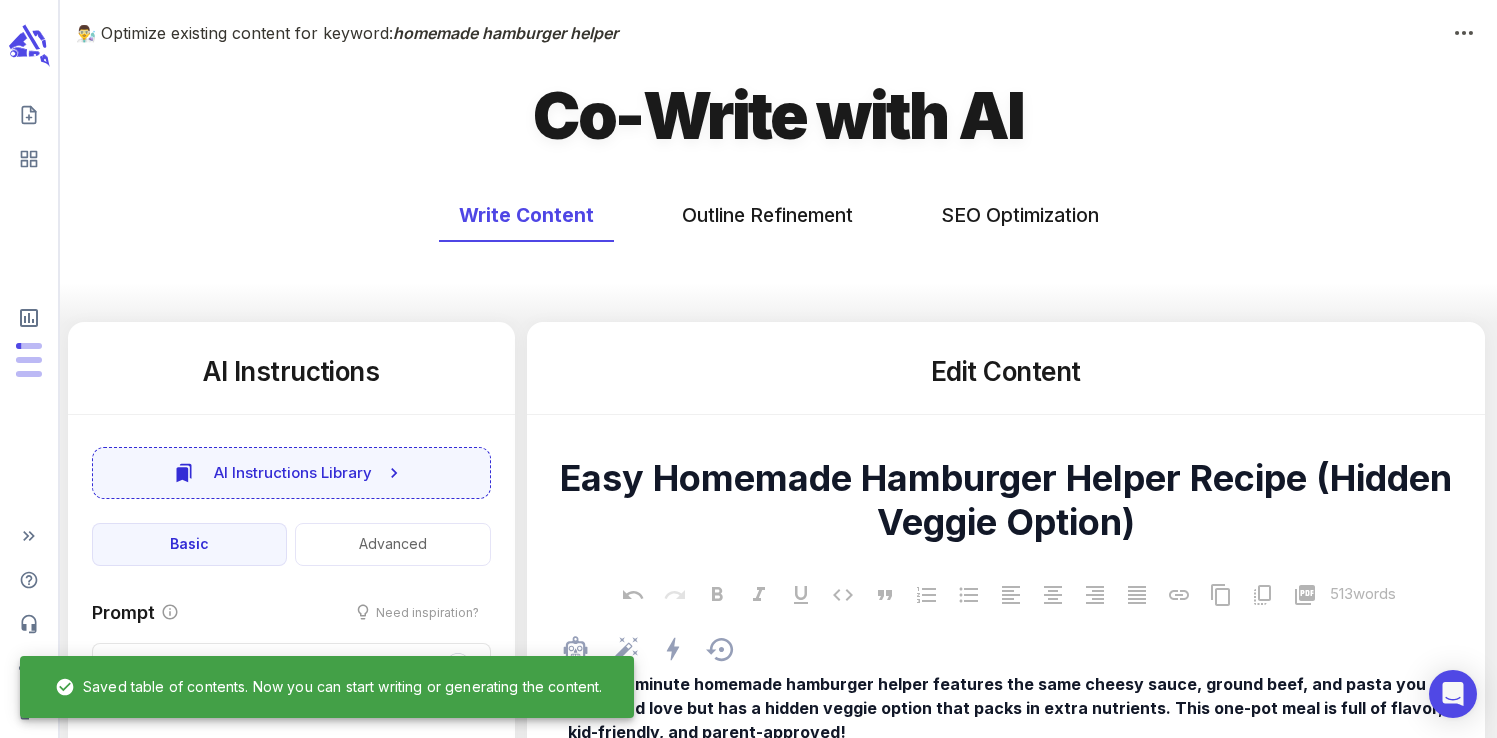 type on "x" 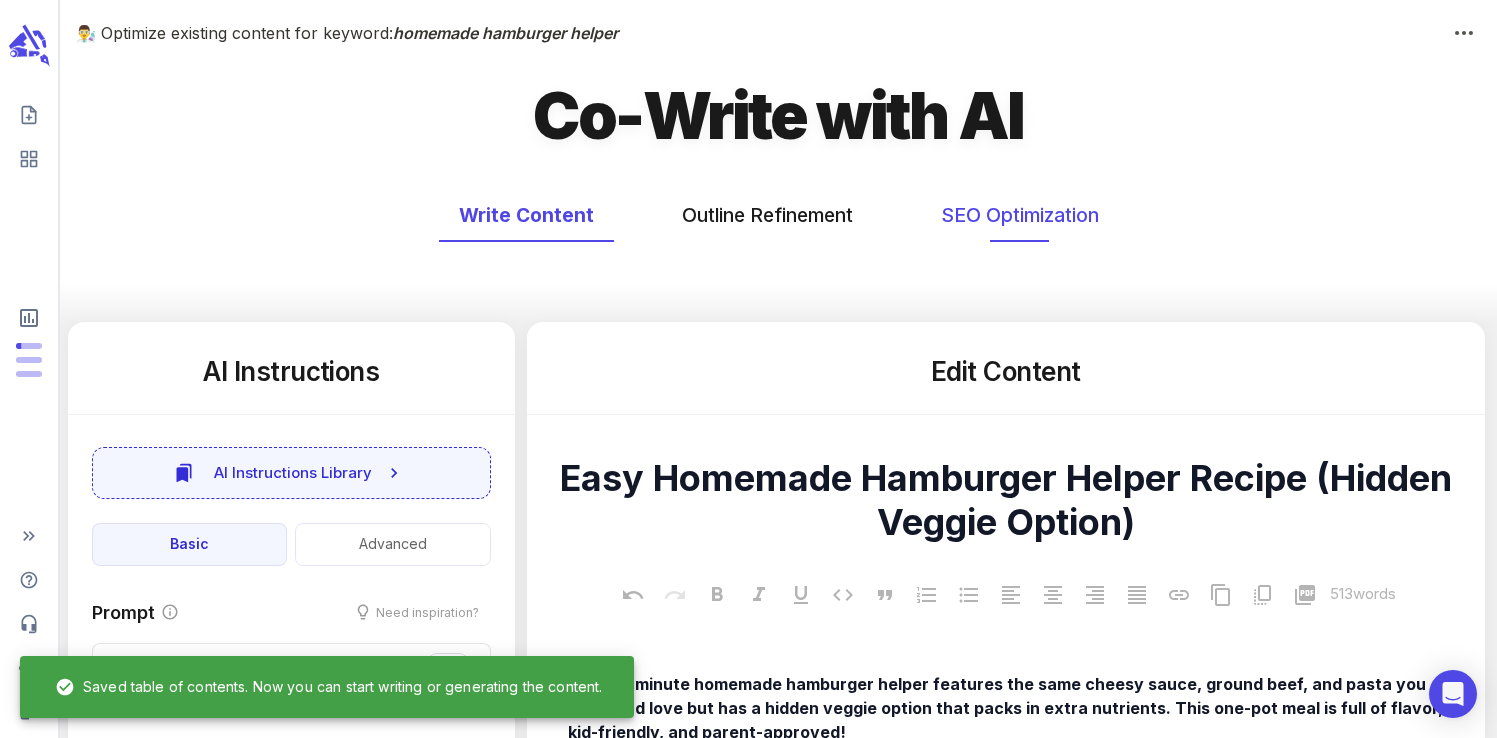click on "SEO Optimization" at bounding box center [1020, 215] 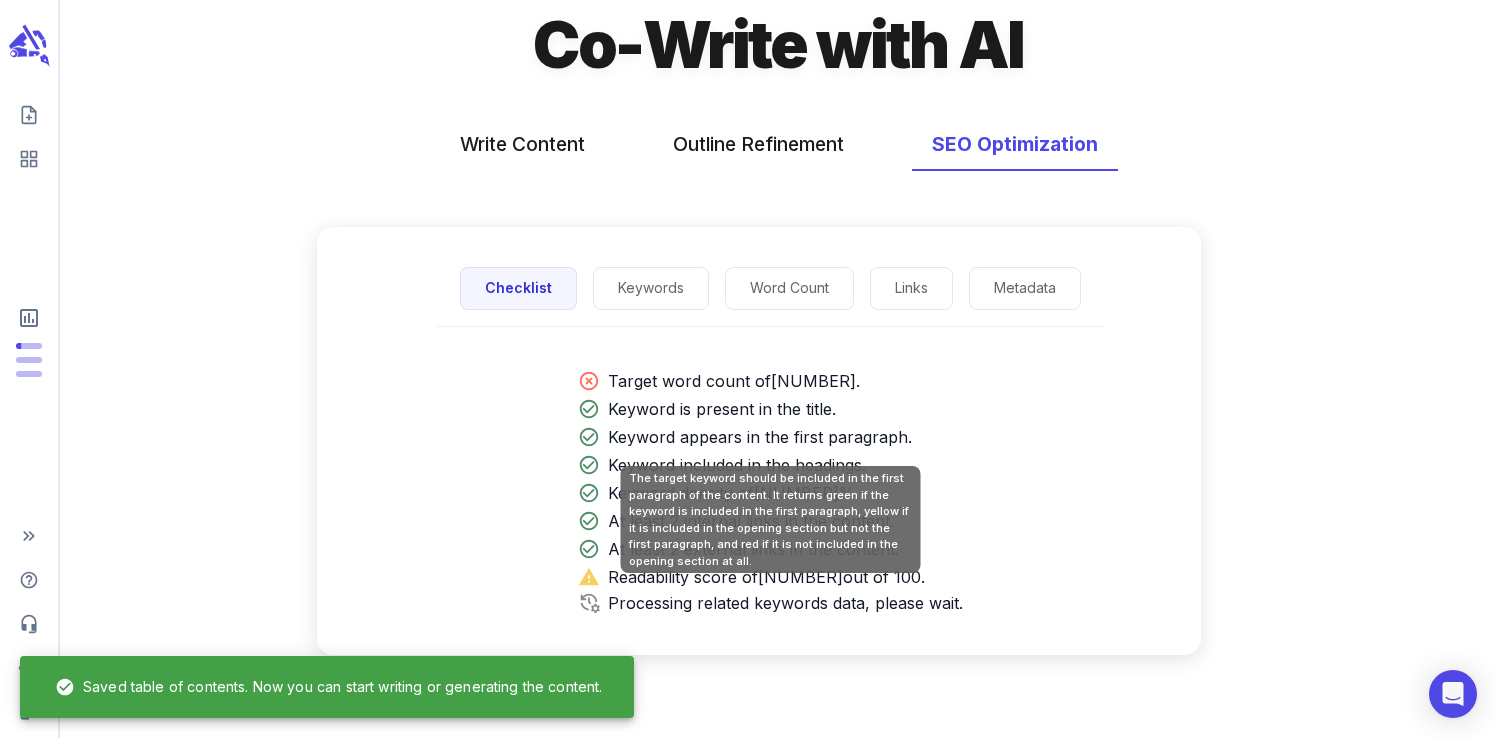 scroll, scrollTop: 80, scrollLeft: 0, axis: vertical 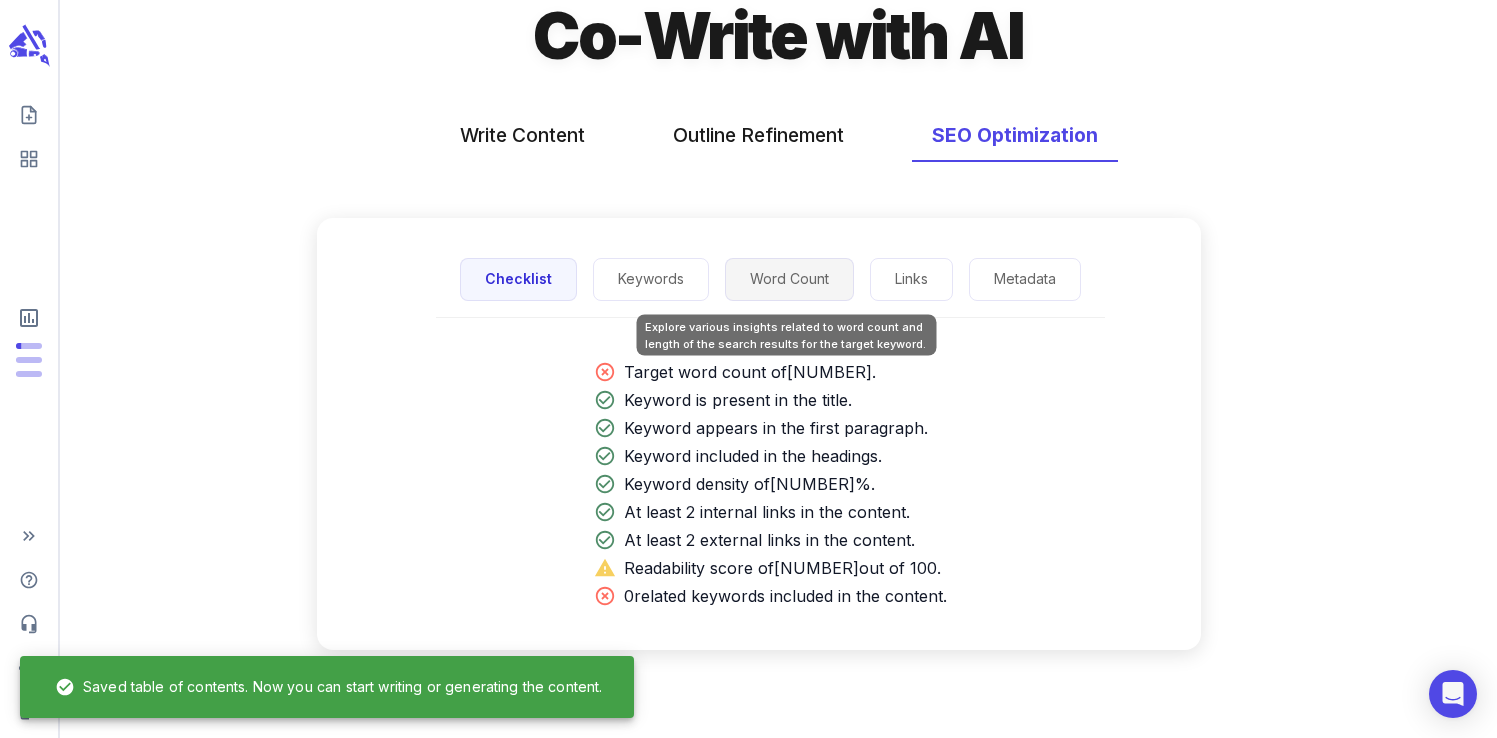 click on "Word Count" at bounding box center (789, 279) 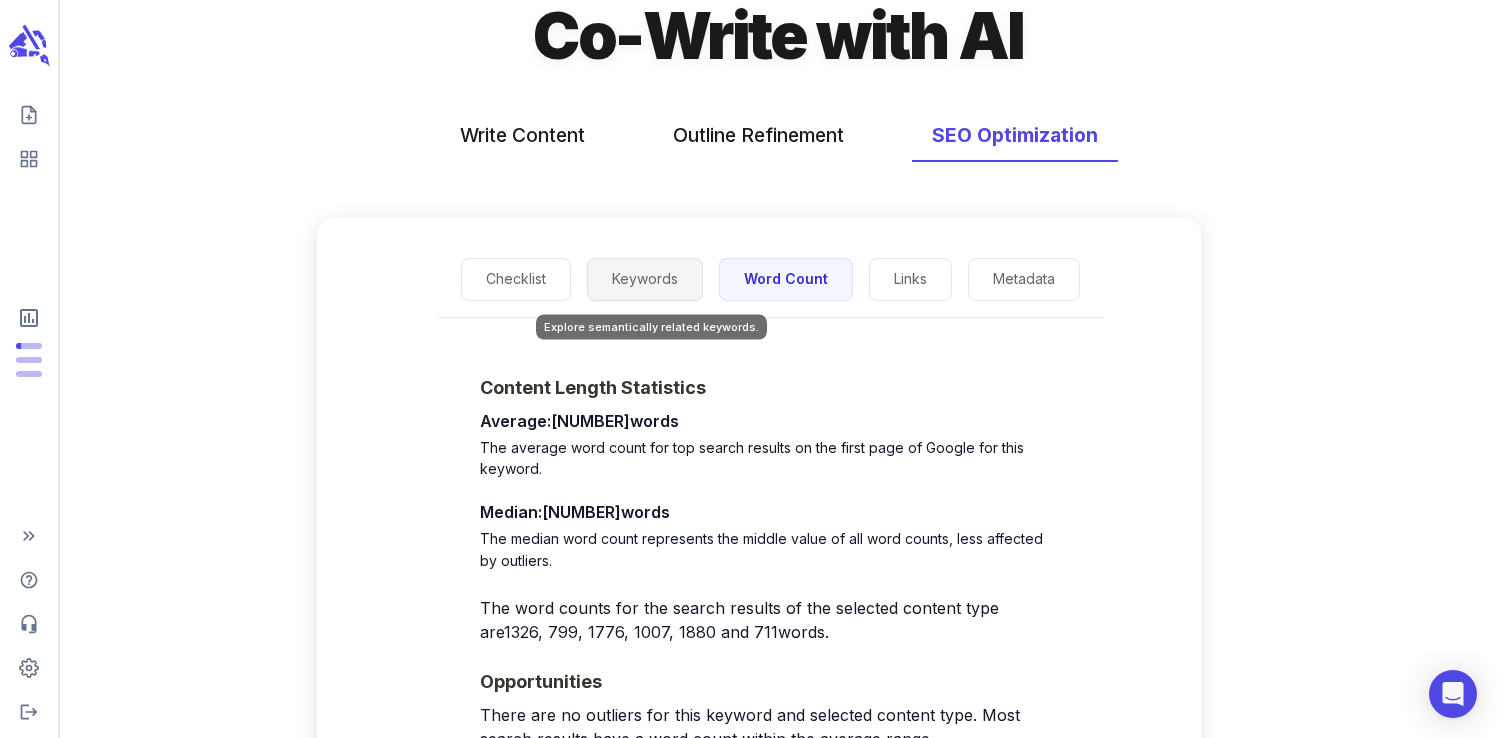click on "Keywords" at bounding box center [645, 279] 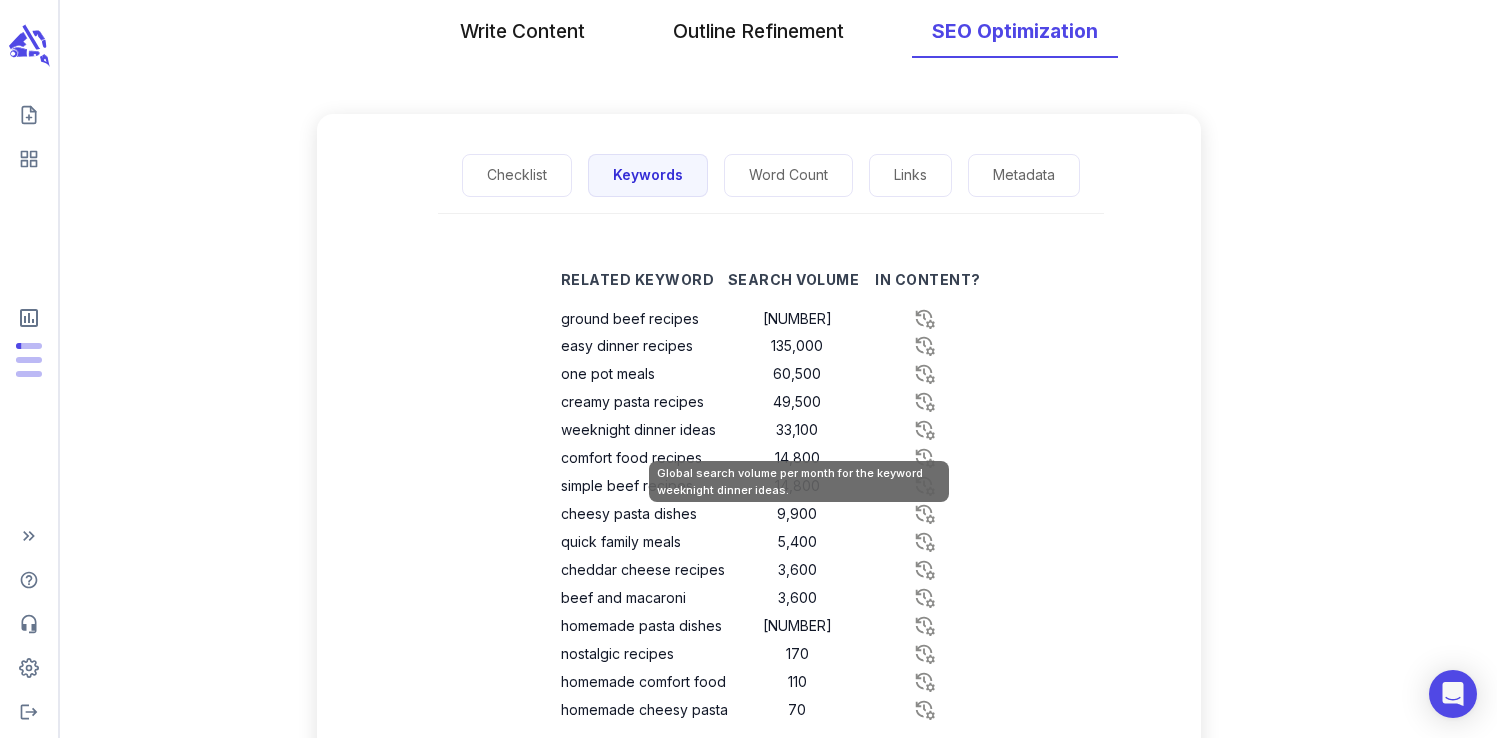 scroll, scrollTop: 185, scrollLeft: 0, axis: vertical 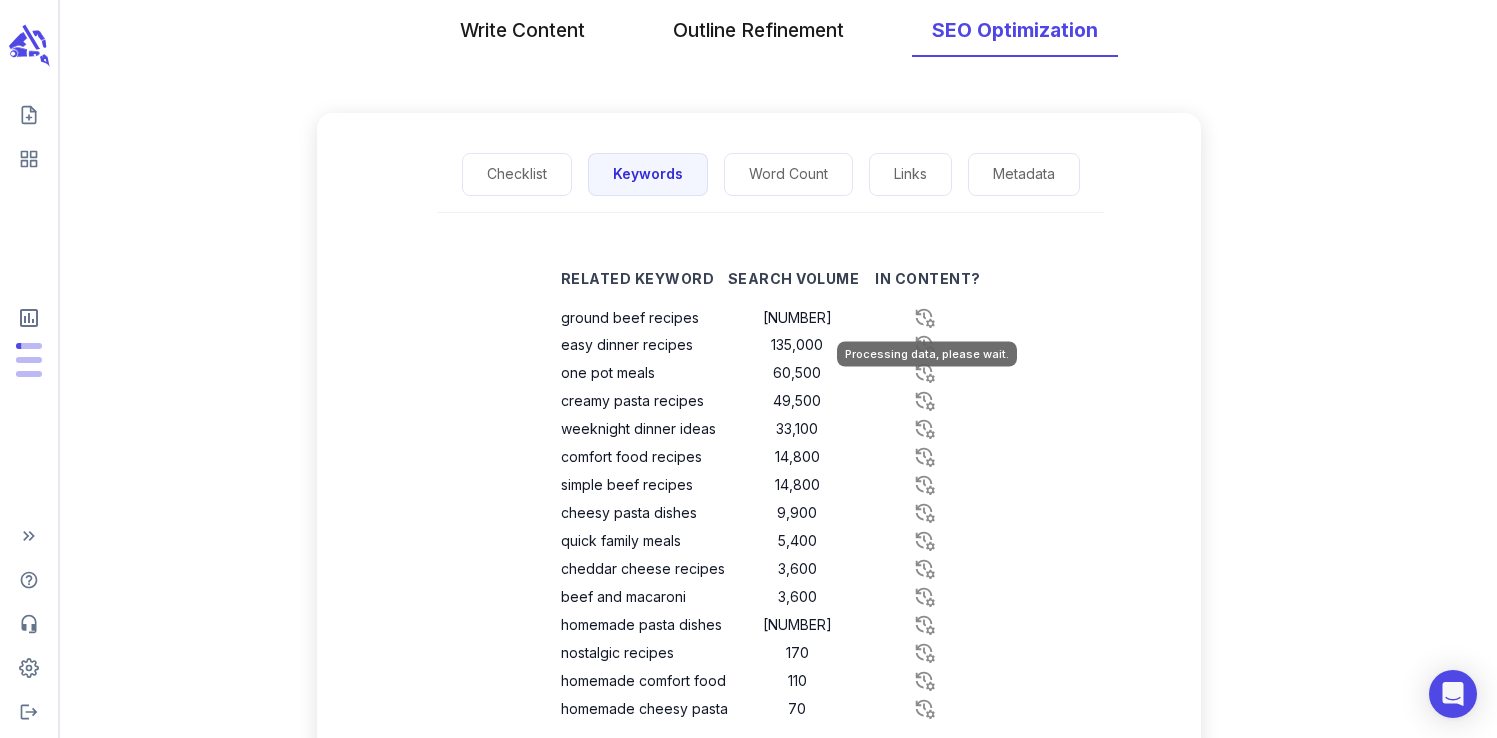 click 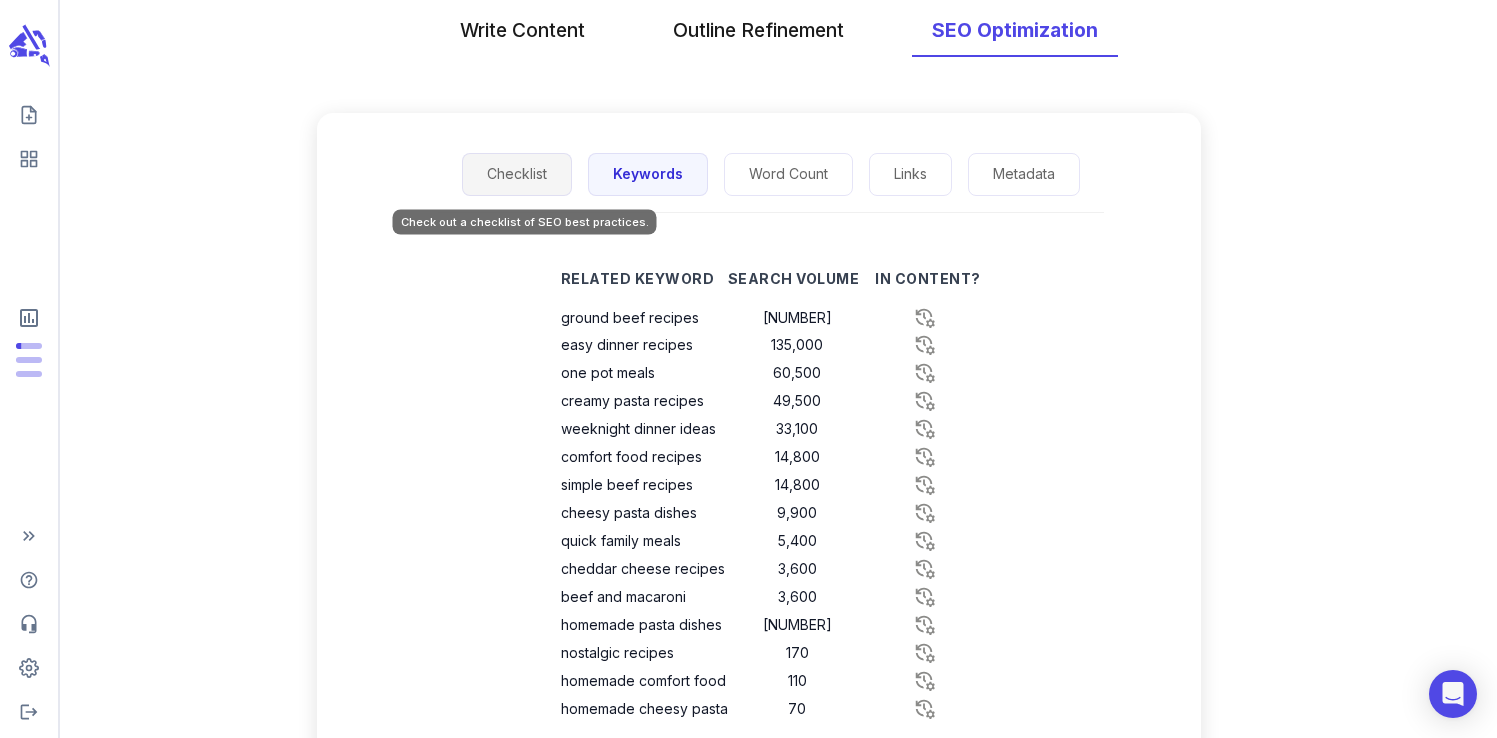 click on "Checklist" at bounding box center (517, 174) 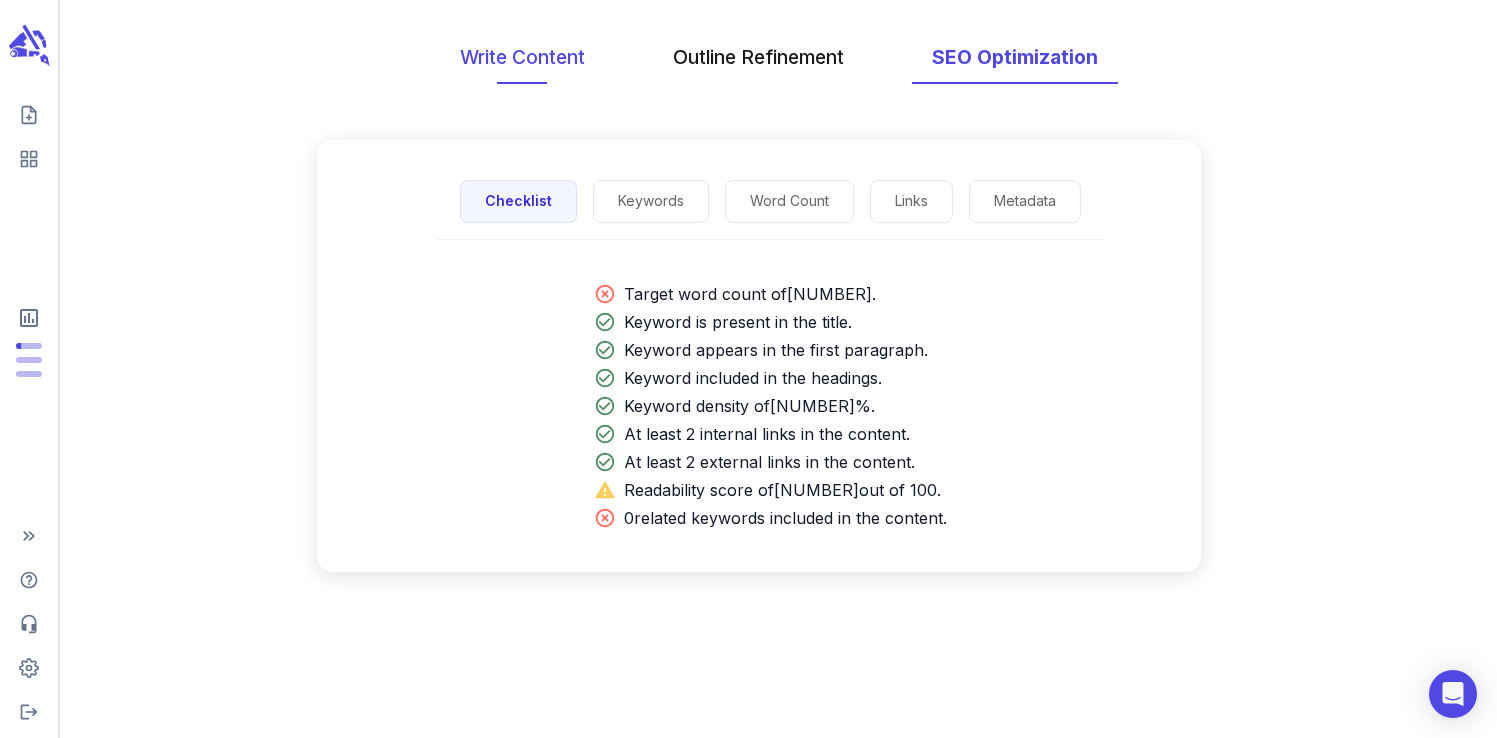 click on "Write Content" at bounding box center [522, 57] 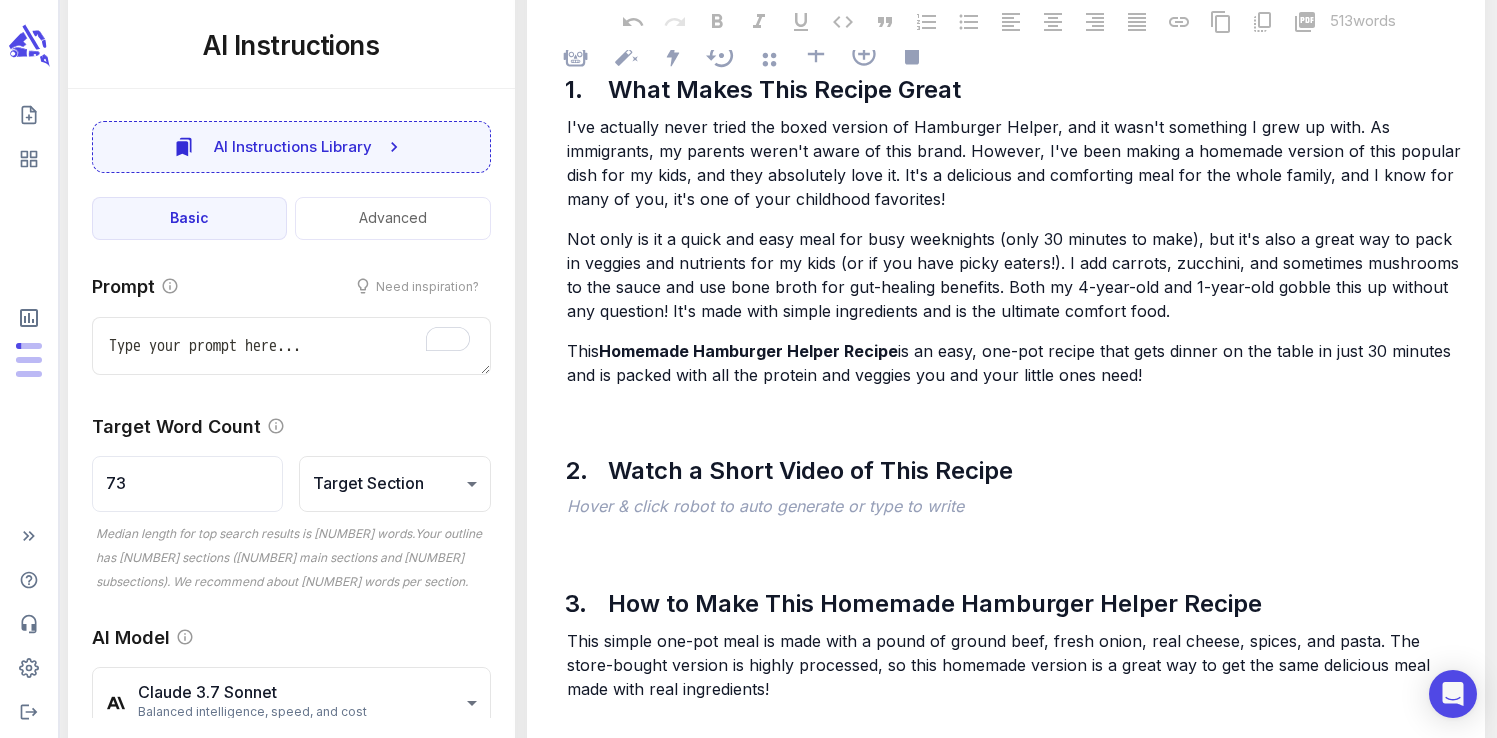 type on "x" 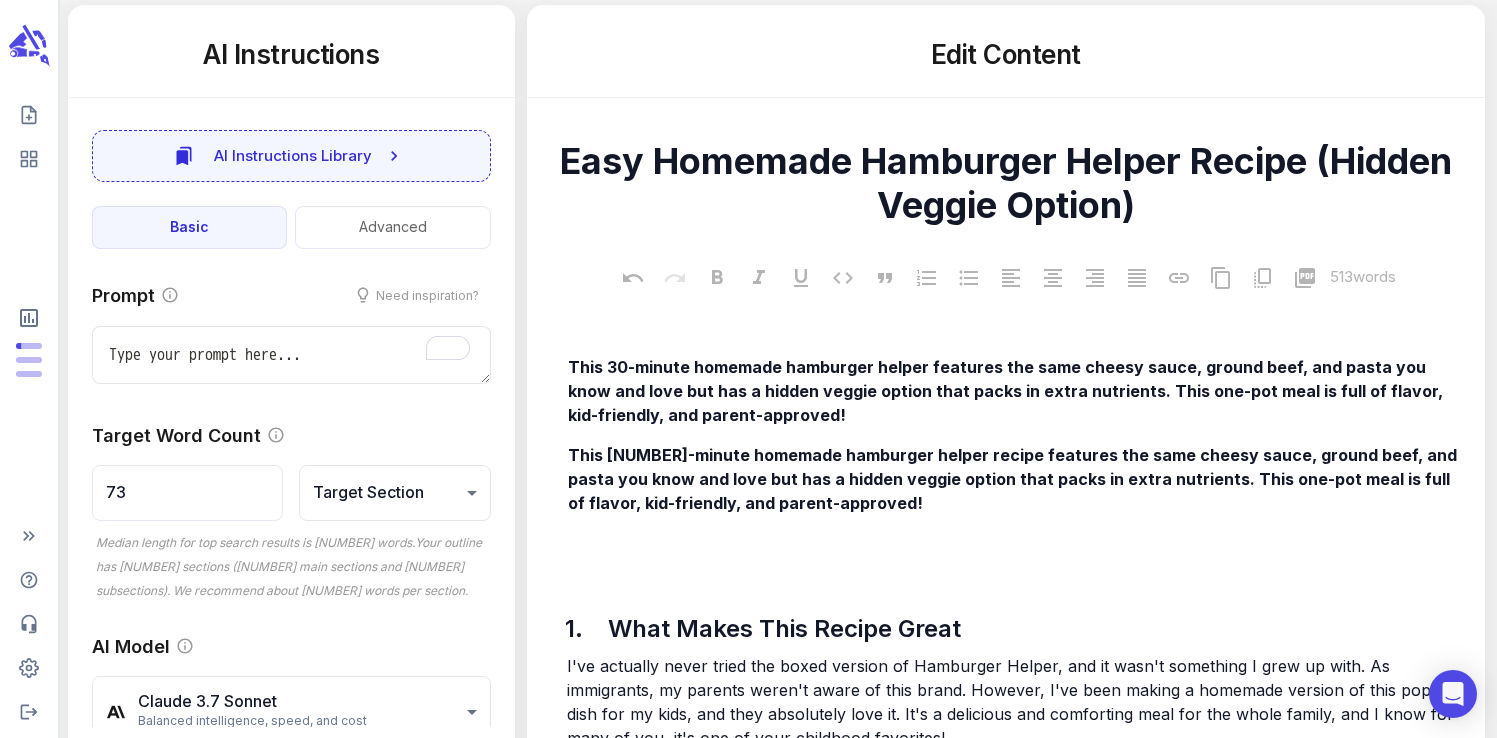 scroll, scrollTop: 0, scrollLeft: 0, axis: both 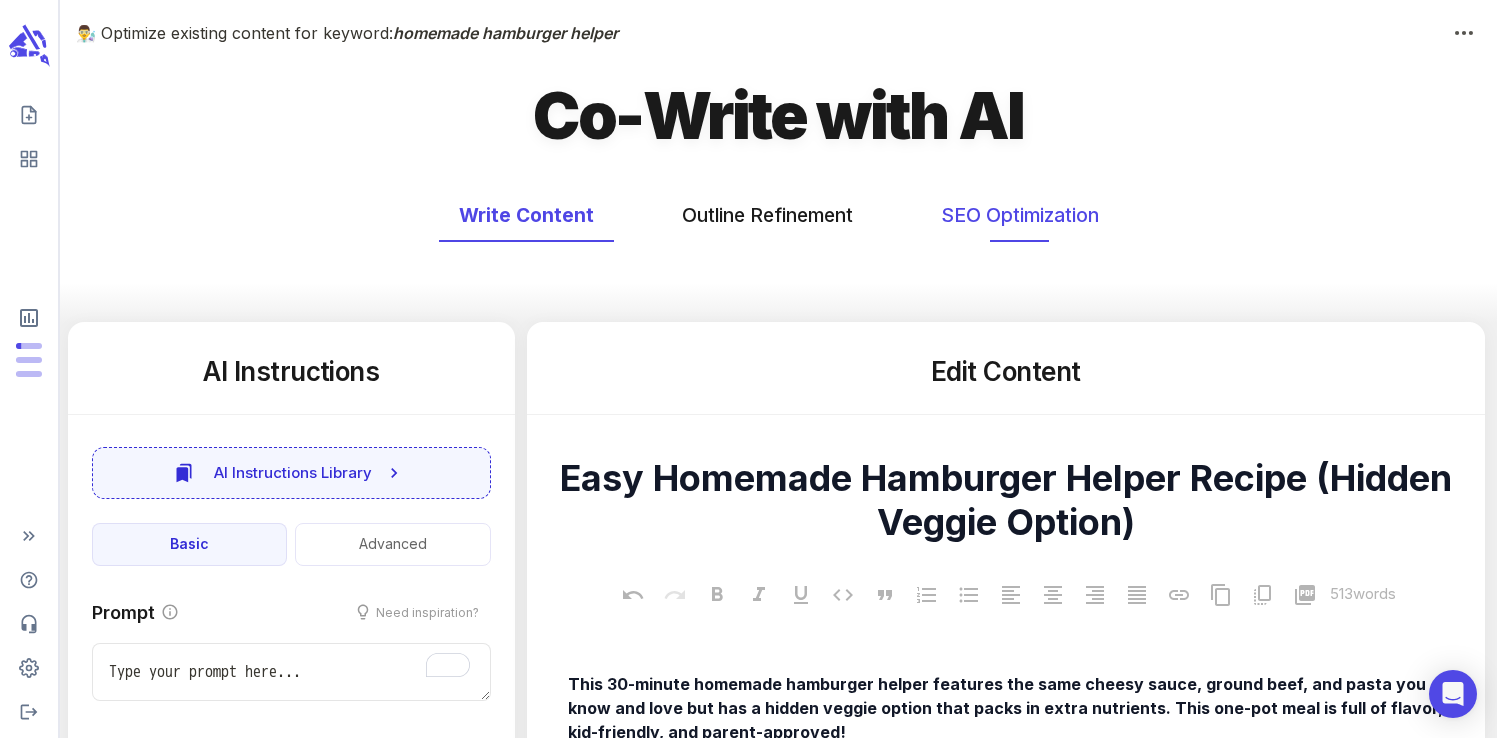 click on "SEO Optimization" at bounding box center [1020, 215] 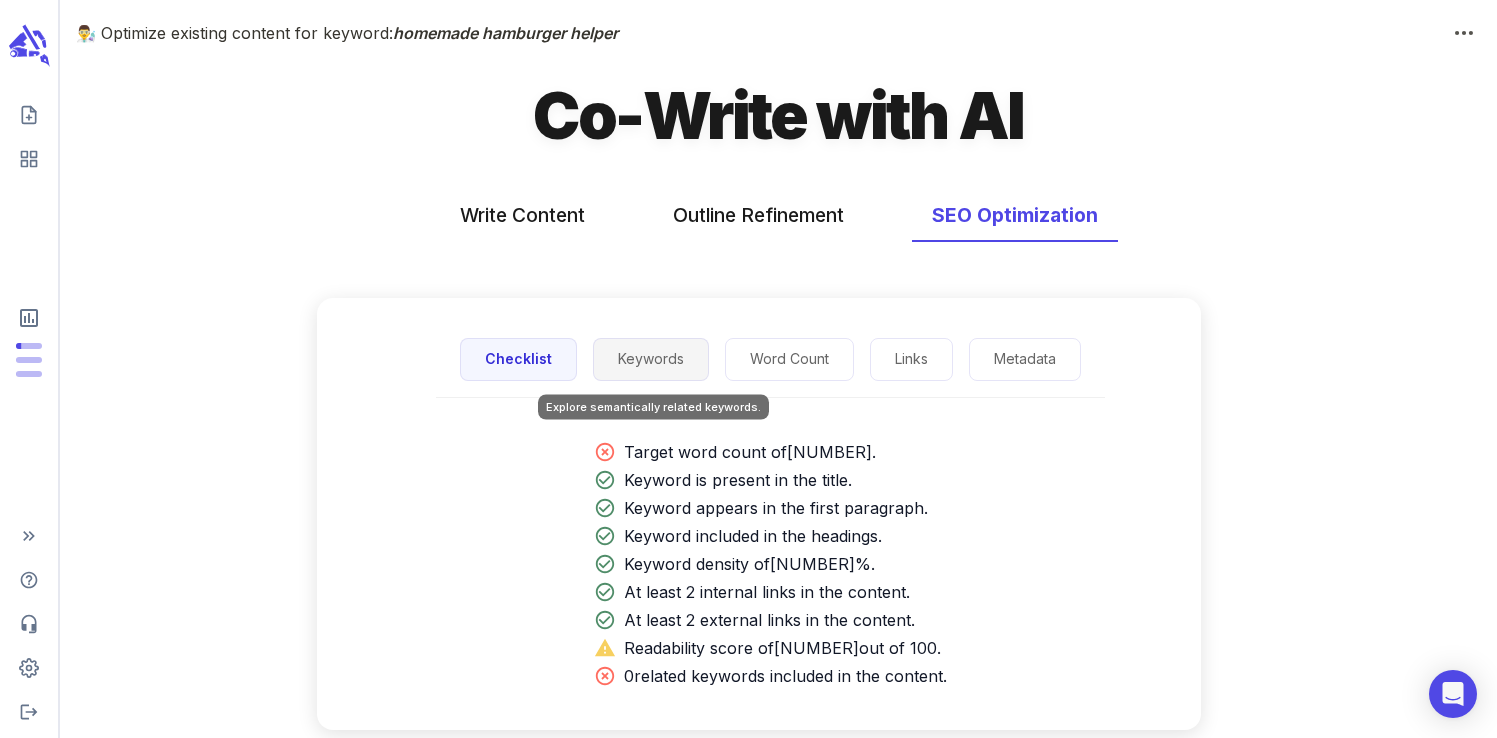 click on "Keywords" at bounding box center (651, 359) 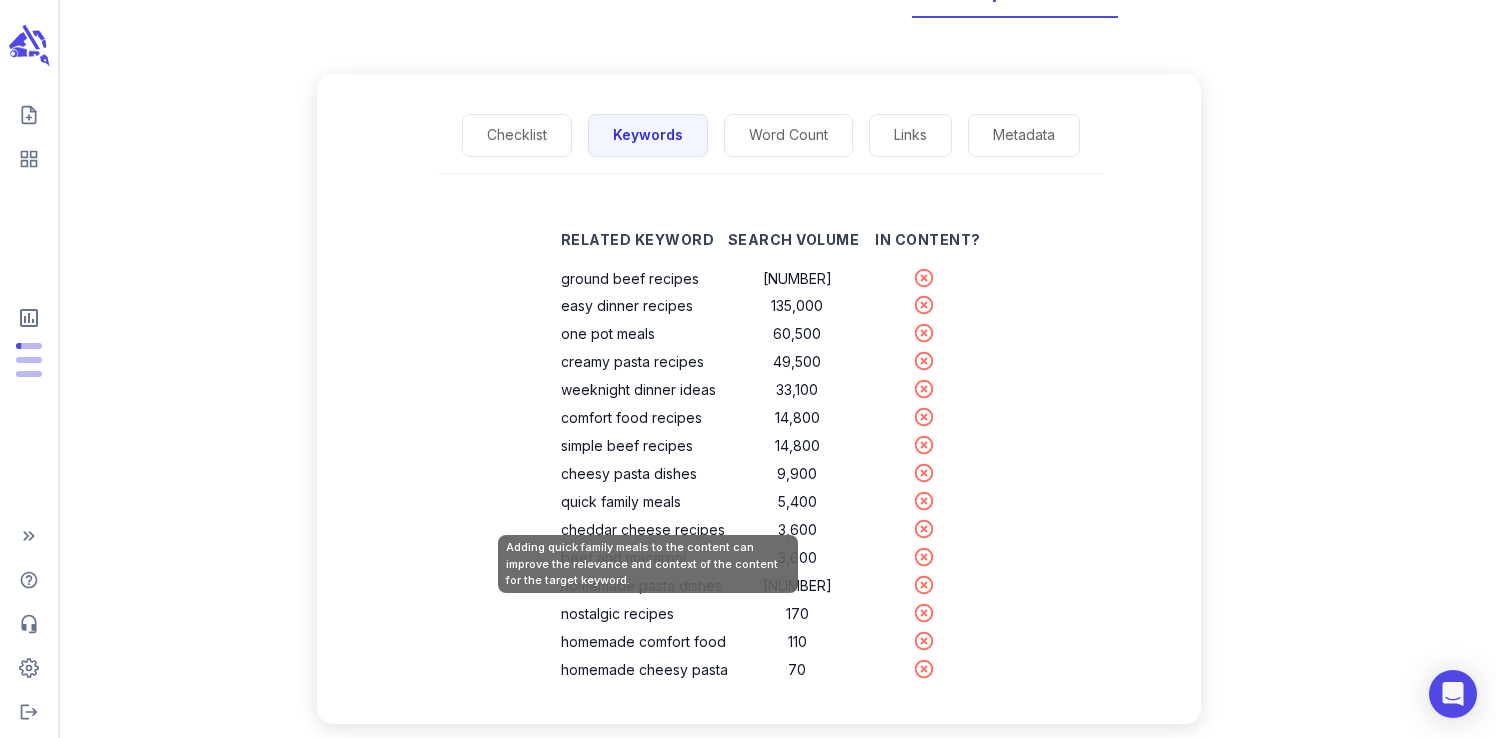 scroll, scrollTop: 235, scrollLeft: 0, axis: vertical 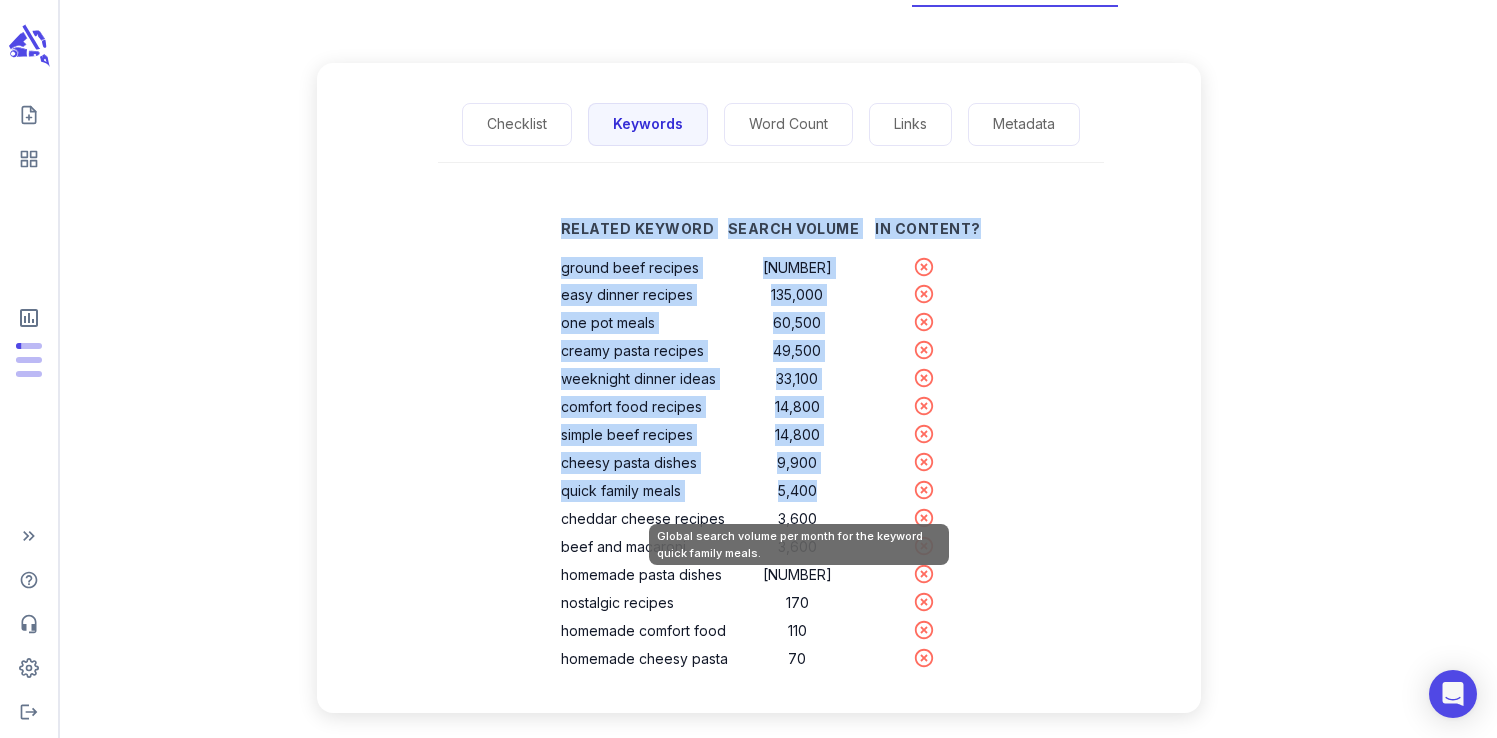 drag, startPoint x: 563, startPoint y: 263, endPoint x: 824, endPoint y: 497, distance: 350.53815 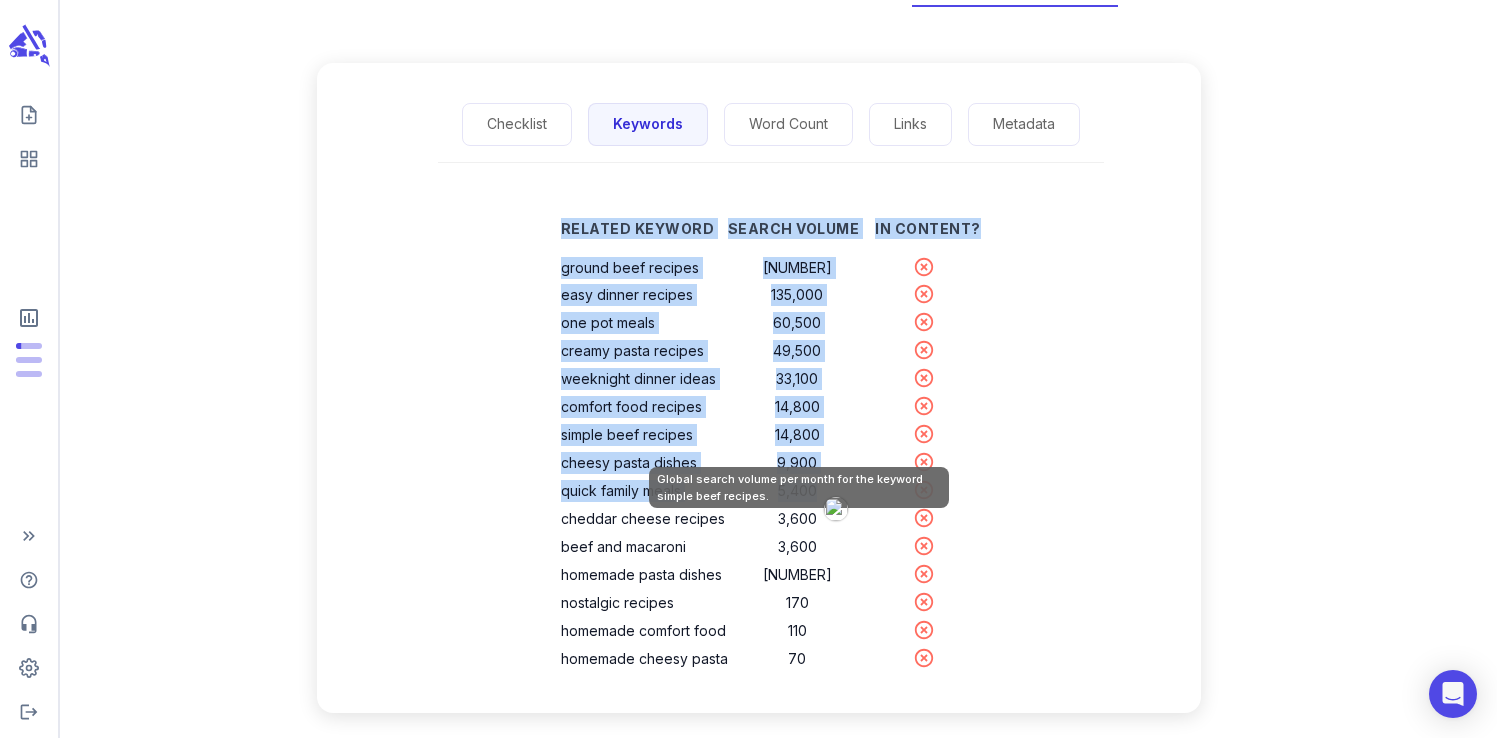 copy on "Related Keyword Search Volume In Content? ground beef recipes [NUMBER] easy dinner recipes [NUMBER] one pot meals [NUMBER] creamy pasta recipes [NUMBER] weeknight dinner ideas [NUMBER] comfort food recipes [NUMBER] simple beef recipes [NUMBER] cheesy pasta dishes [NUMBER] quick family meals [NUMBER]" 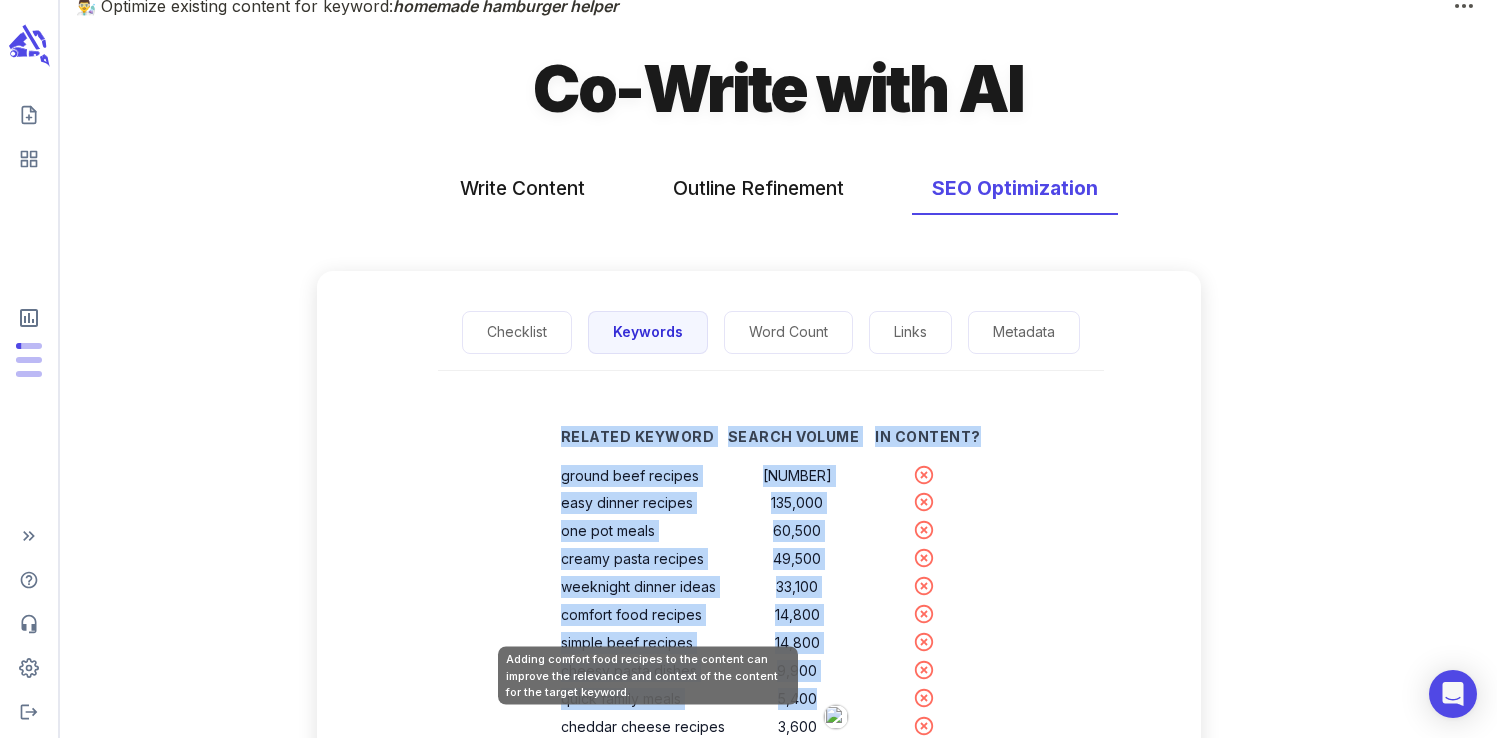 scroll, scrollTop: 0, scrollLeft: 0, axis: both 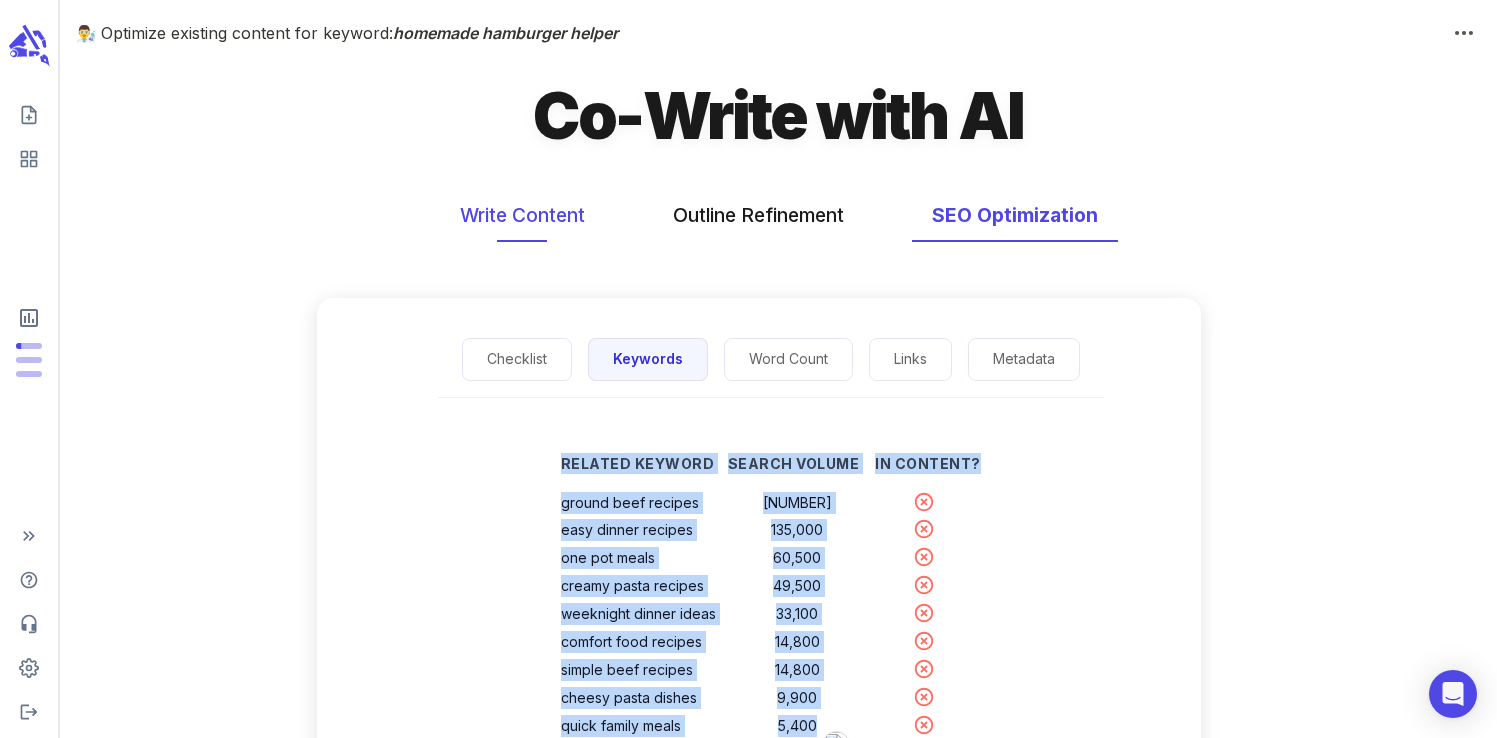 click on "Write Content" at bounding box center [522, 215] 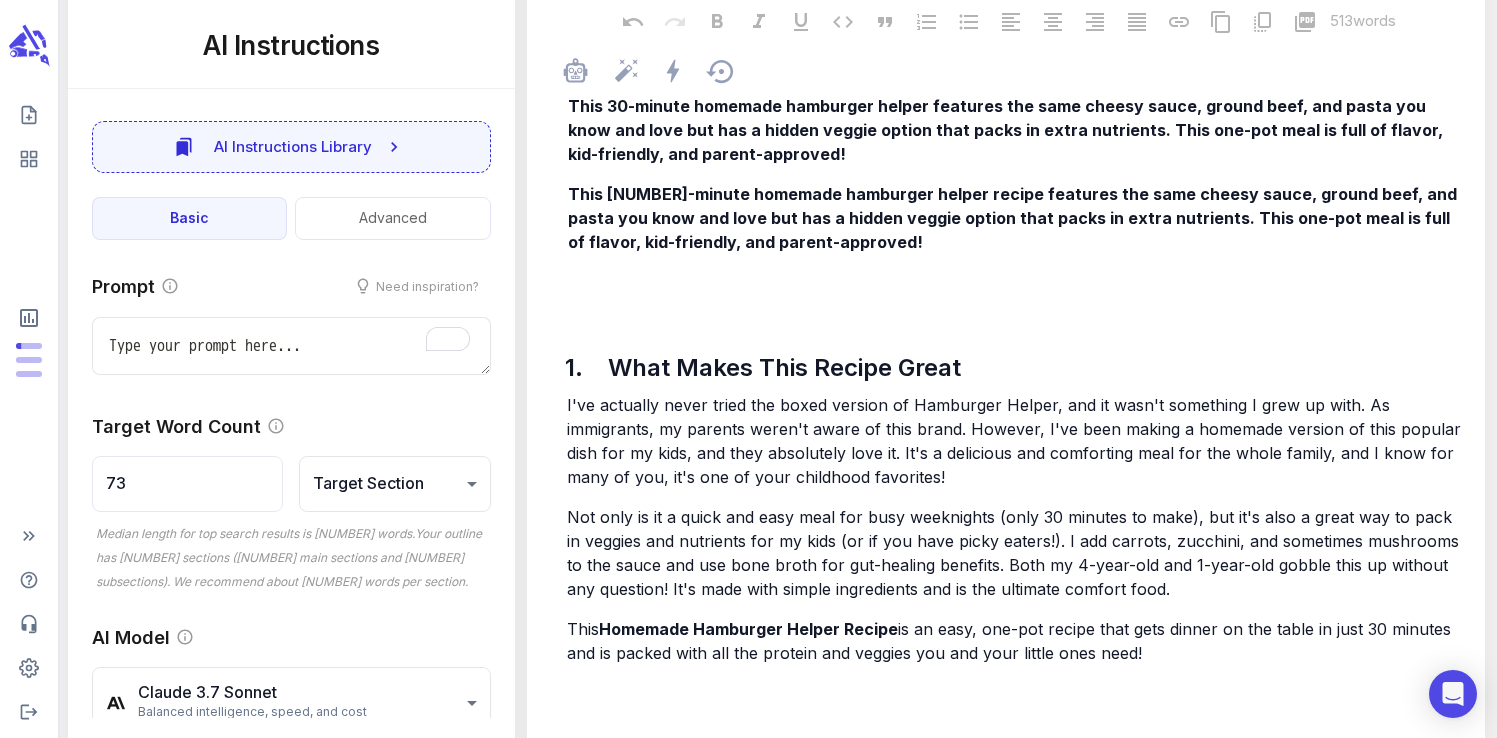 scroll, scrollTop: 587, scrollLeft: 0, axis: vertical 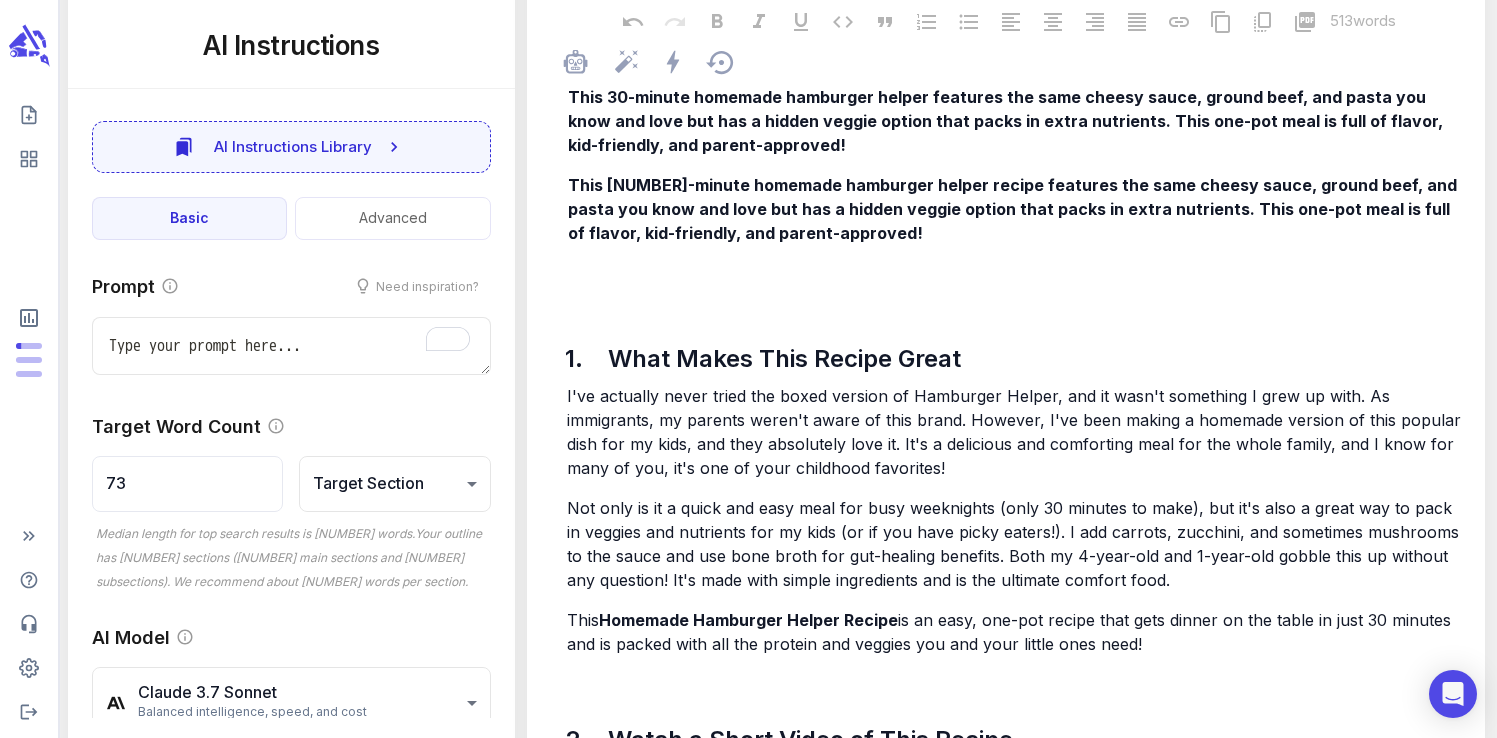 click on "This [NUMBER]-minute homemade hamburger helper recipe features the same cheesy sauce, ground beef, and pasta you know and love but has a hidden veggie option that packs in extra nutrients. This one-pot meal is full of flavor, kid-friendly, and parent-approved!" at bounding box center [1014, 209] 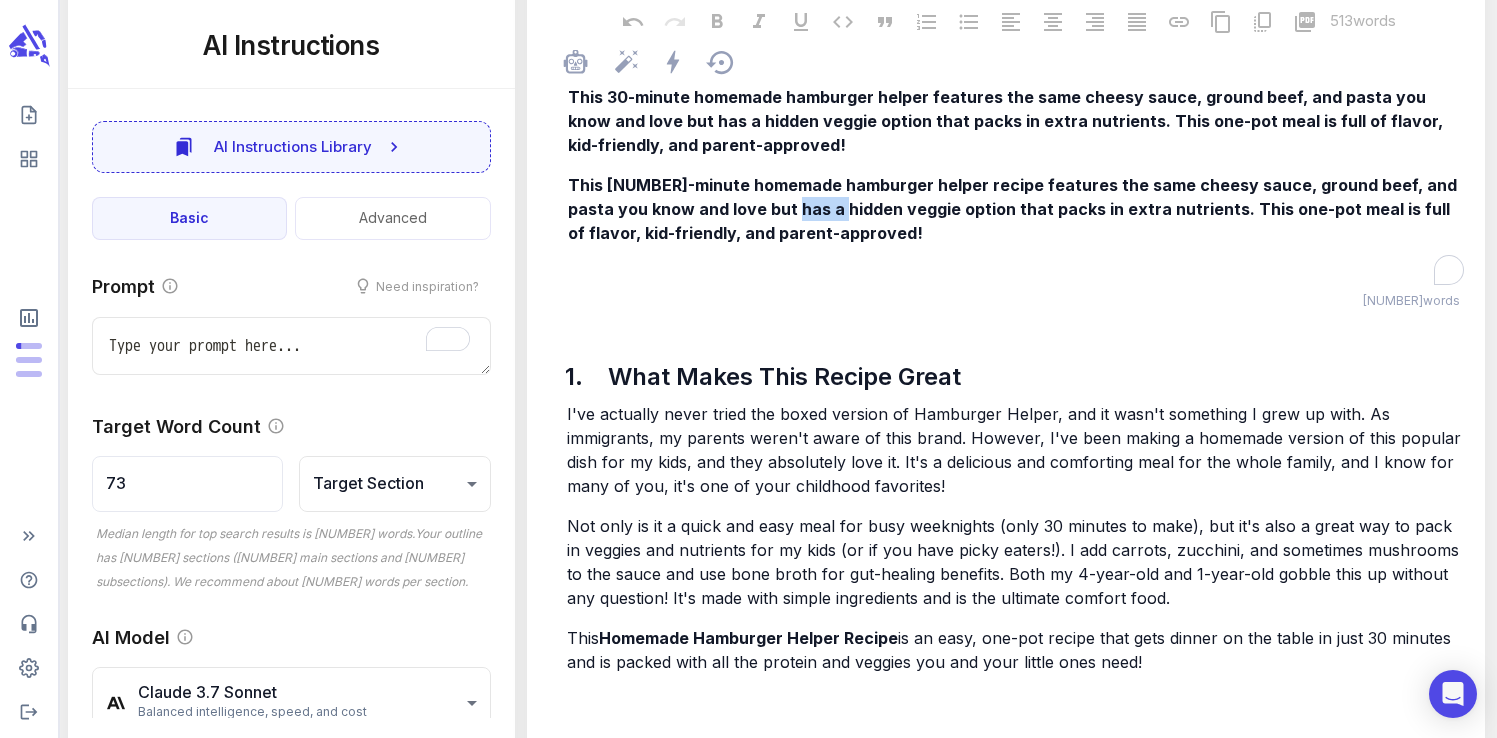click on "This [NUMBER]-minute homemade hamburger helper recipe features the same cheesy sauce, ground beef, and pasta you know and love but has a hidden veggie option that packs in extra nutrients. This one-pot meal is full of flavor, kid-friendly, and parent-approved!" at bounding box center (1014, 209) 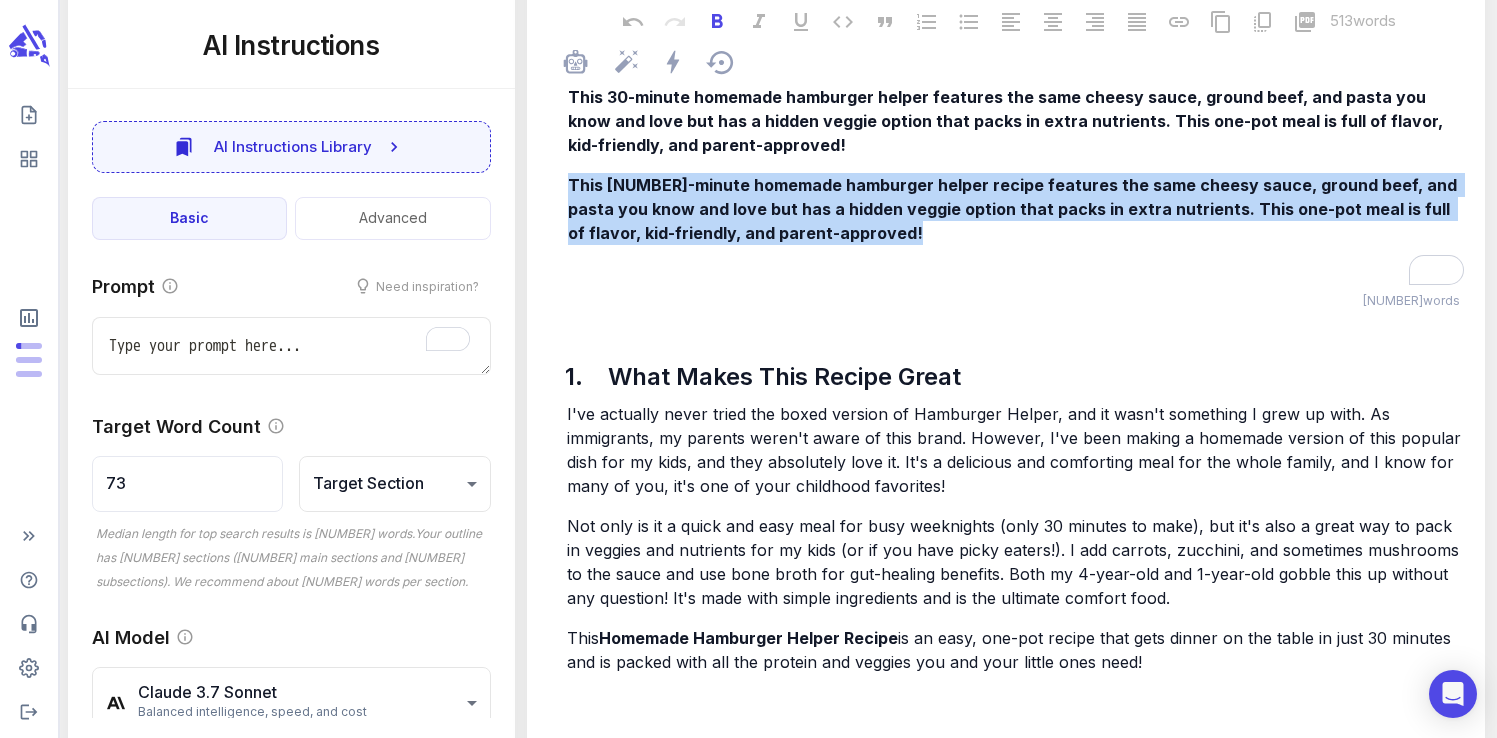 click on "This [NUMBER]-minute homemade hamburger helper recipe features the same cheesy sauce, ground beef, and pasta you know and love but has a hidden veggie option that packs in extra nutrients. This one-pot meal is full of flavor, kid-friendly, and parent-approved!" at bounding box center [1014, 209] 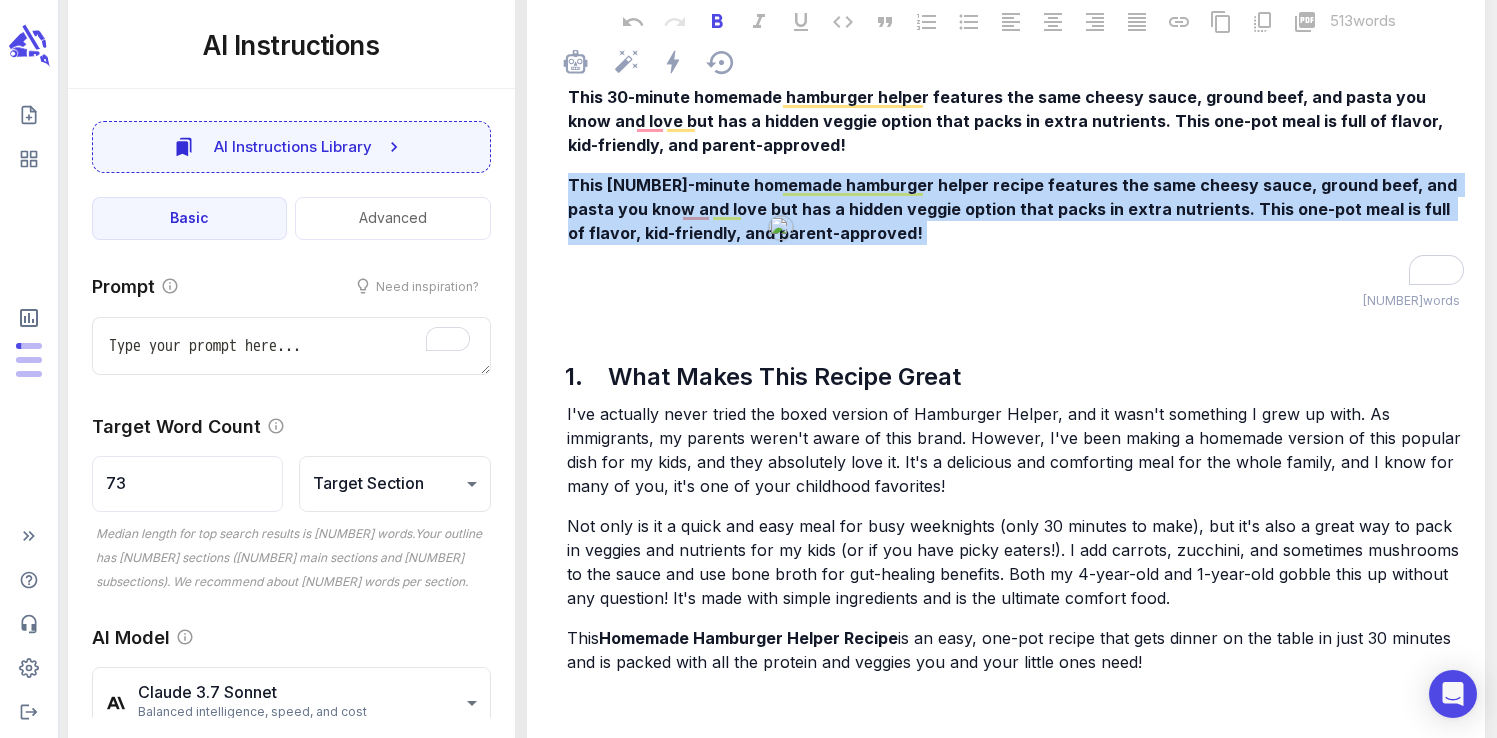 click on "This [NUMBER]-minute homemade hamburger helper recipe features the same cheesy sauce, ground beef, and pasta you know and love but has a hidden veggie option that packs in extra nutrients. This one-pot meal is full of flavor, kid-friendly, and parent-approved!" at bounding box center (1014, 209) 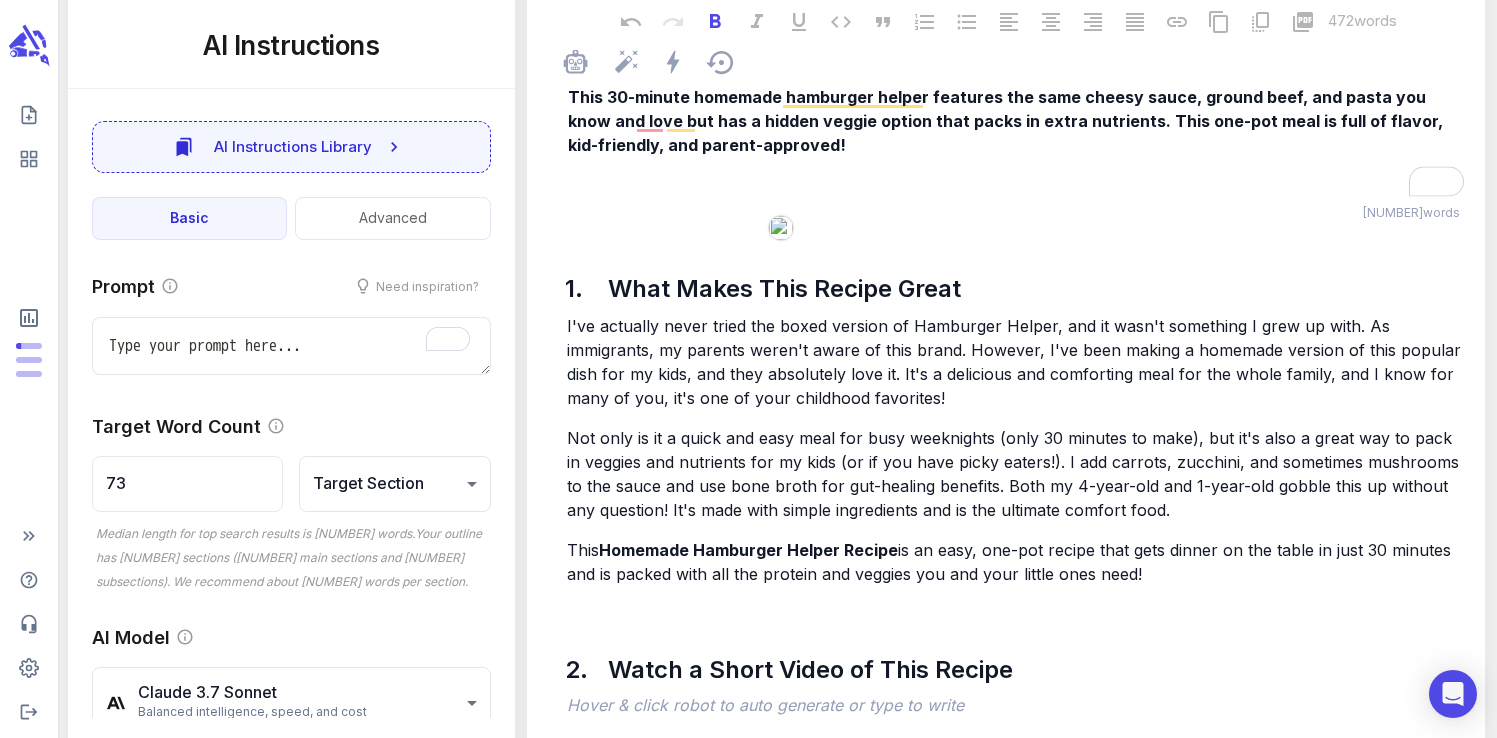 click on "This 30-minute homemade hamburger helper features the same cheesy sauce, ground beef, and pasta you know and love but has a hidden veggie option that packs in extra nutrients. This one-pot meal is full of flavor, kid-friendly, and parent-approved!" at bounding box center (1007, 121) 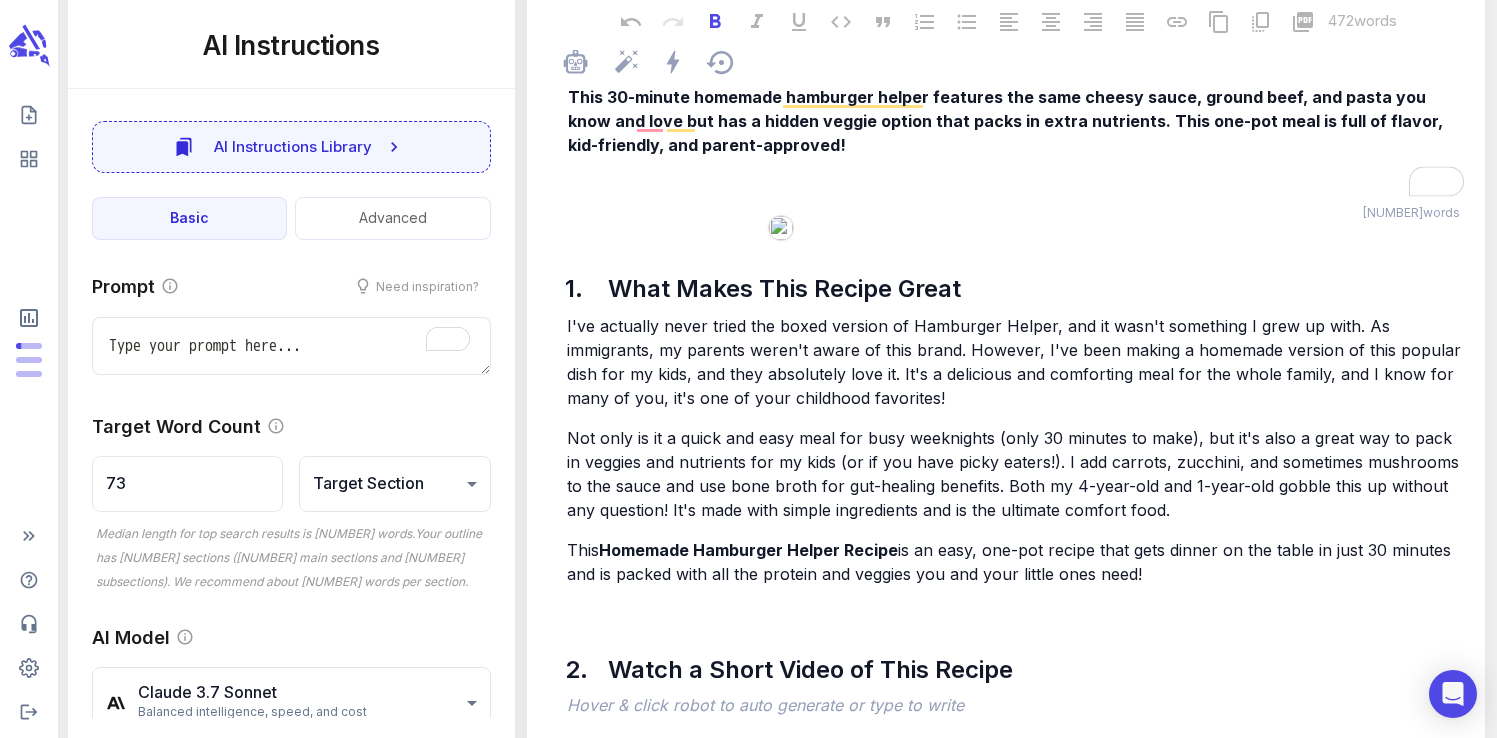 click on "This 30-minute homemade hamburger helper features the same cheesy sauce, ground beef, and pasta you know and love but has a hidden veggie option that packs in extra nutrients. This one-pot meal is full of flavor, kid-friendly, and parent-approved!" at bounding box center (1007, 121) 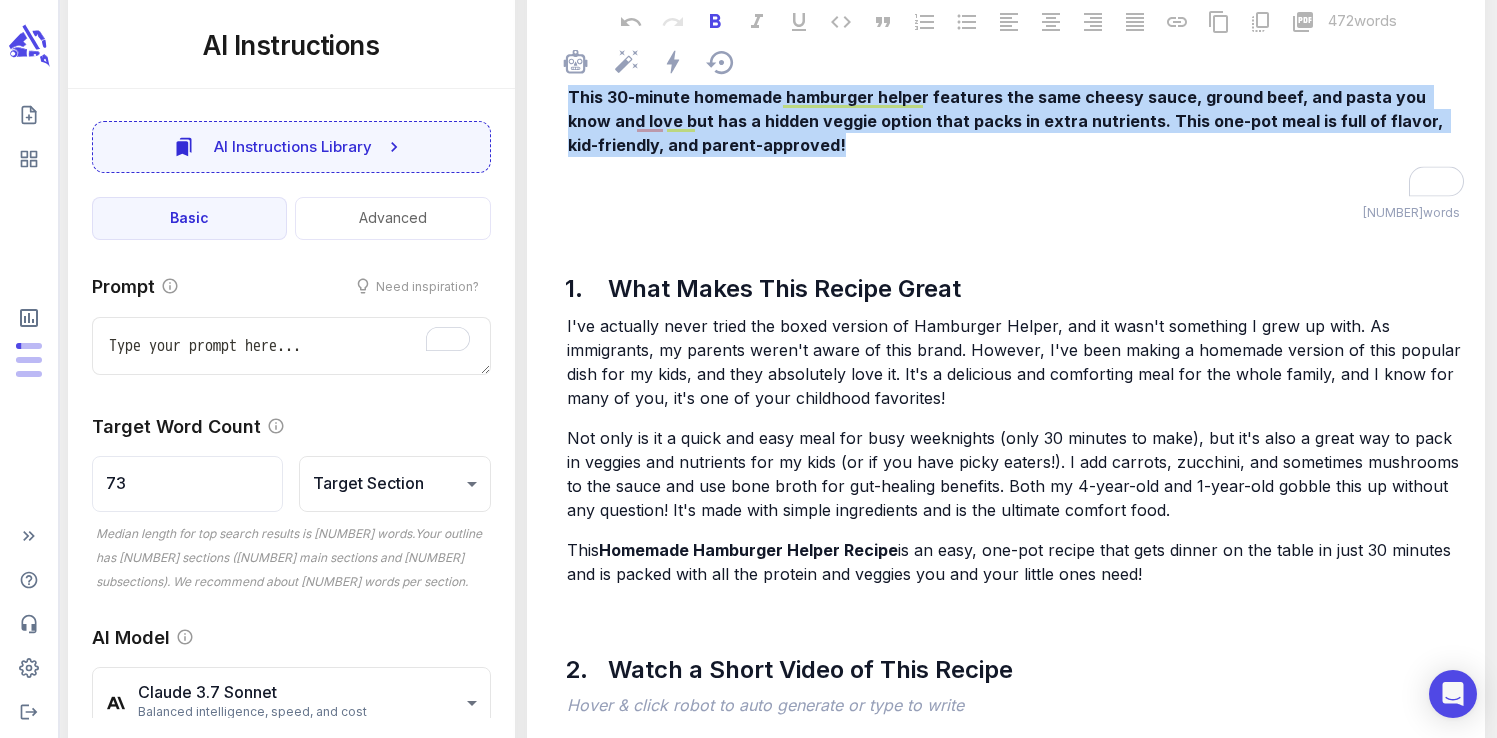 click on "This 30-minute homemade hamburger helper features the same cheesy sauce, ground beef, and pasta you know and love but has a hidden veggie option that packs in extra nutrients. This one-pot meal is full of flavor, kid-friendly, and parent-approved!" at bounding box center [1007, 121] 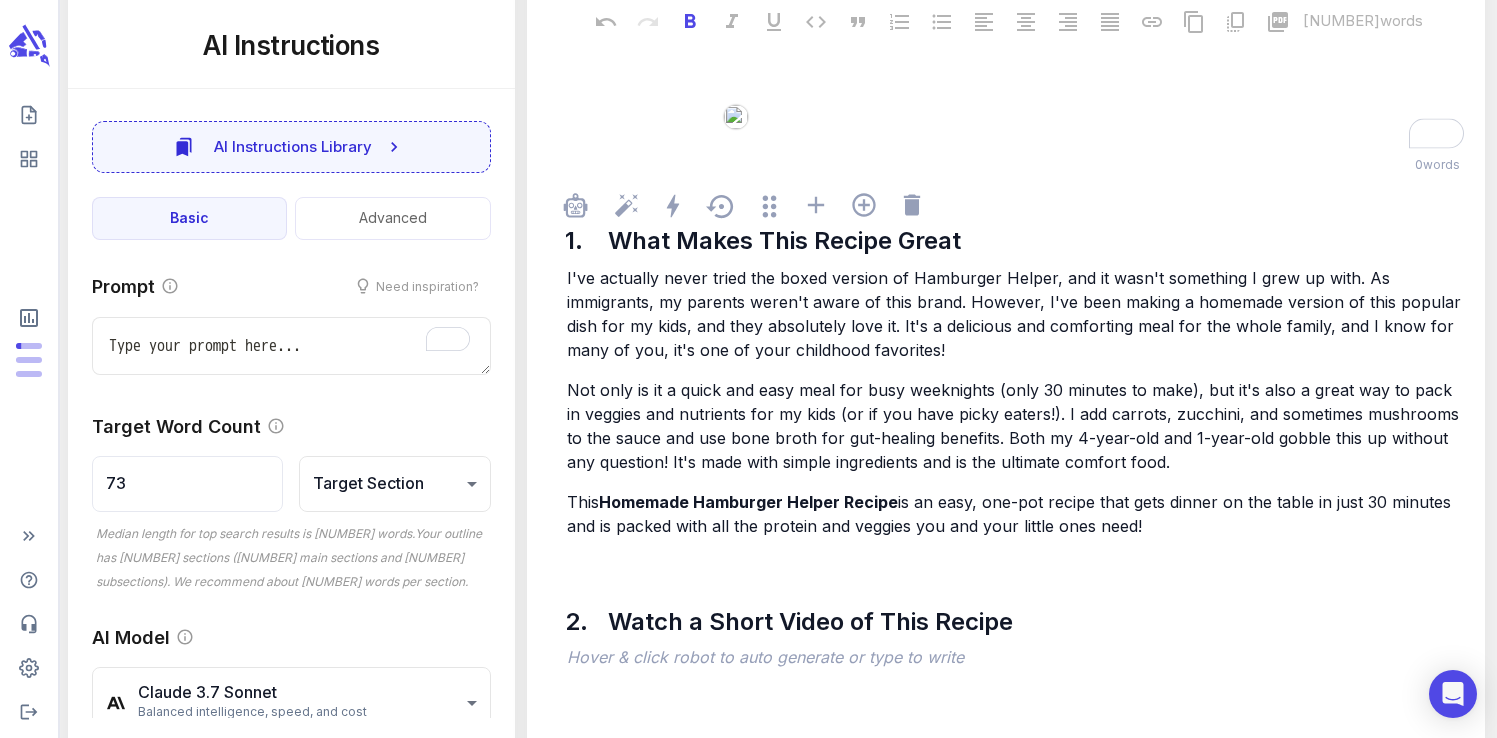 click on "I've actually never tried the boxed version of Hamburger Helper, and it wasn't something I grew up with. As immigrants, my parents weren't aware of this brand. However, I've been making a homemade version of this popular dish for my kids, and they absolutely love it. It's a delicious and comforting meal for the whole family, and I know for many of you, it's one of your childhood favorites!" at bounding box center [1016, 314] 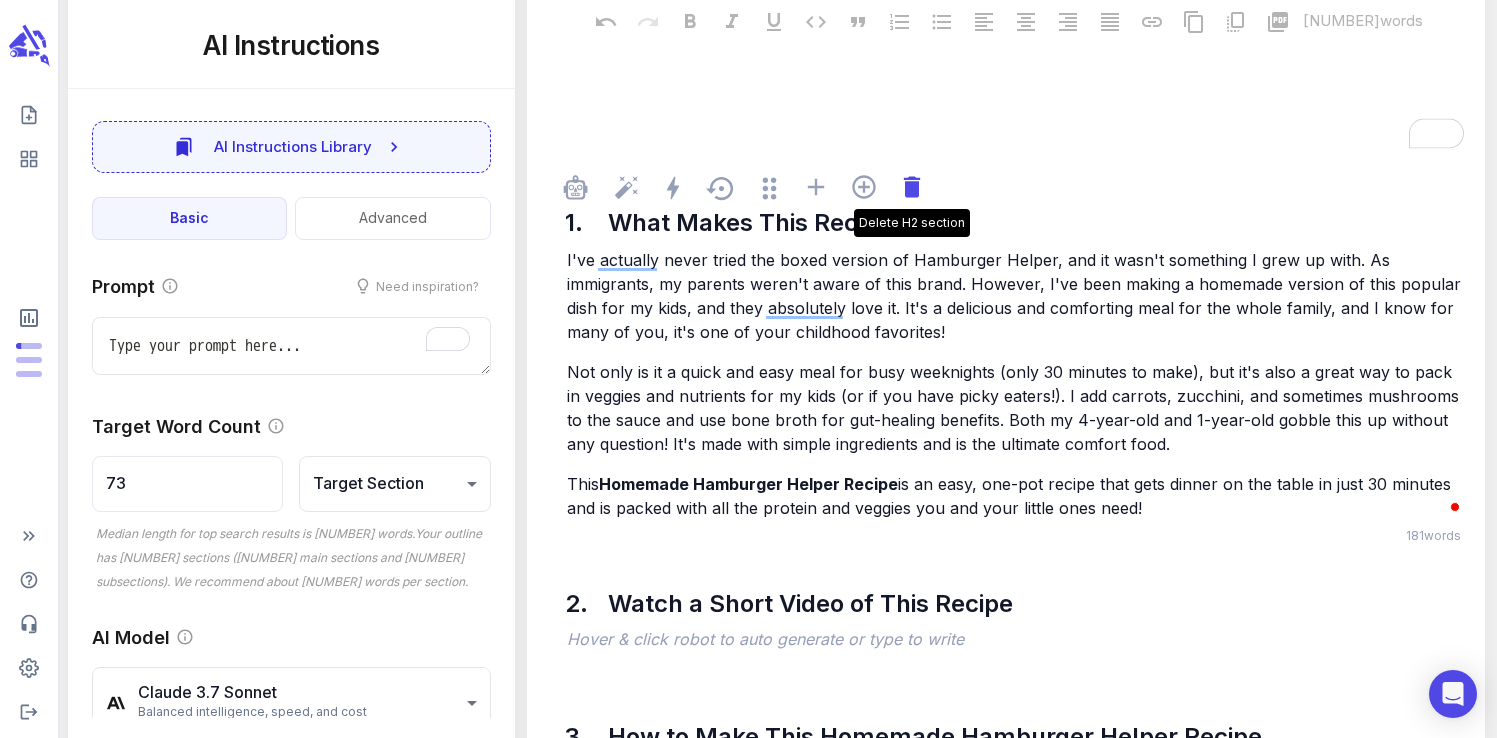 click 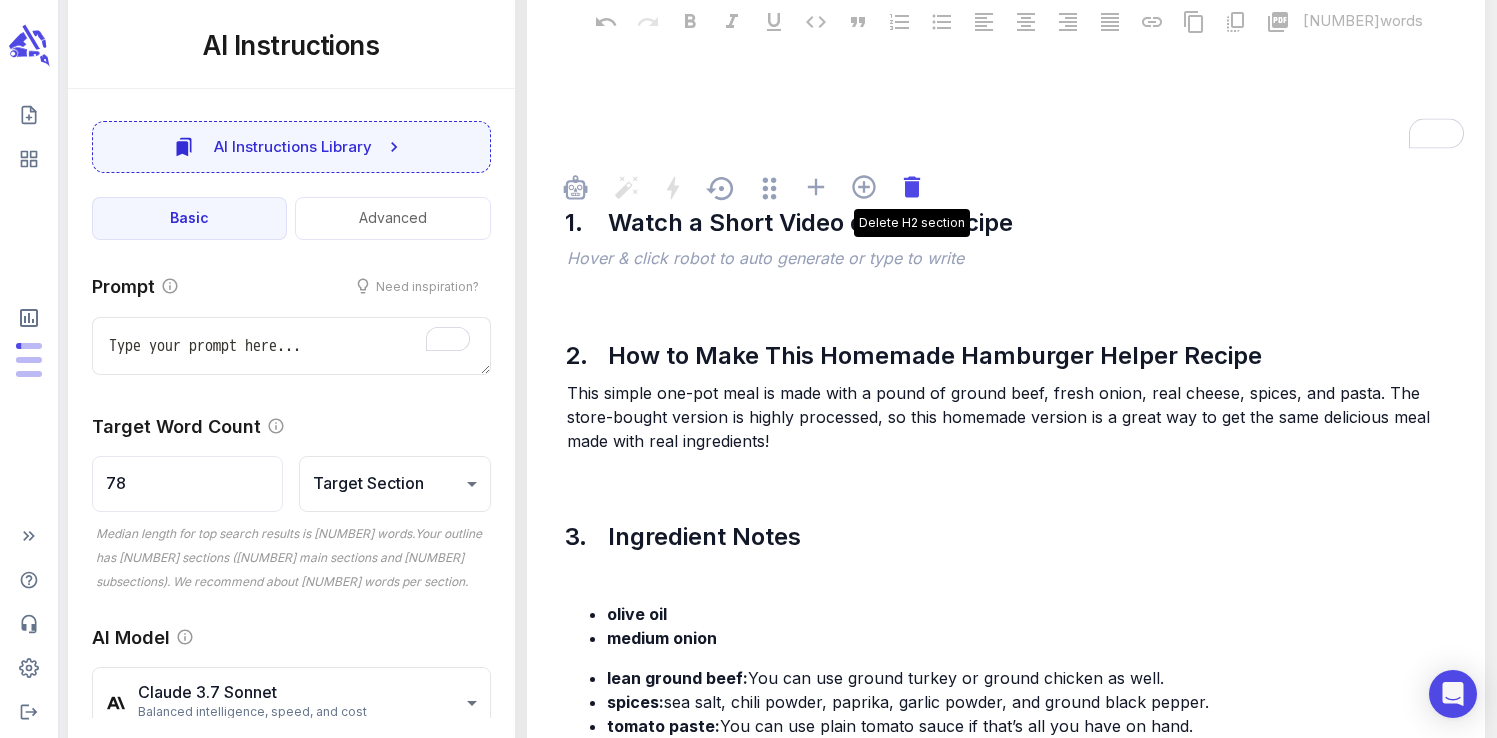 click 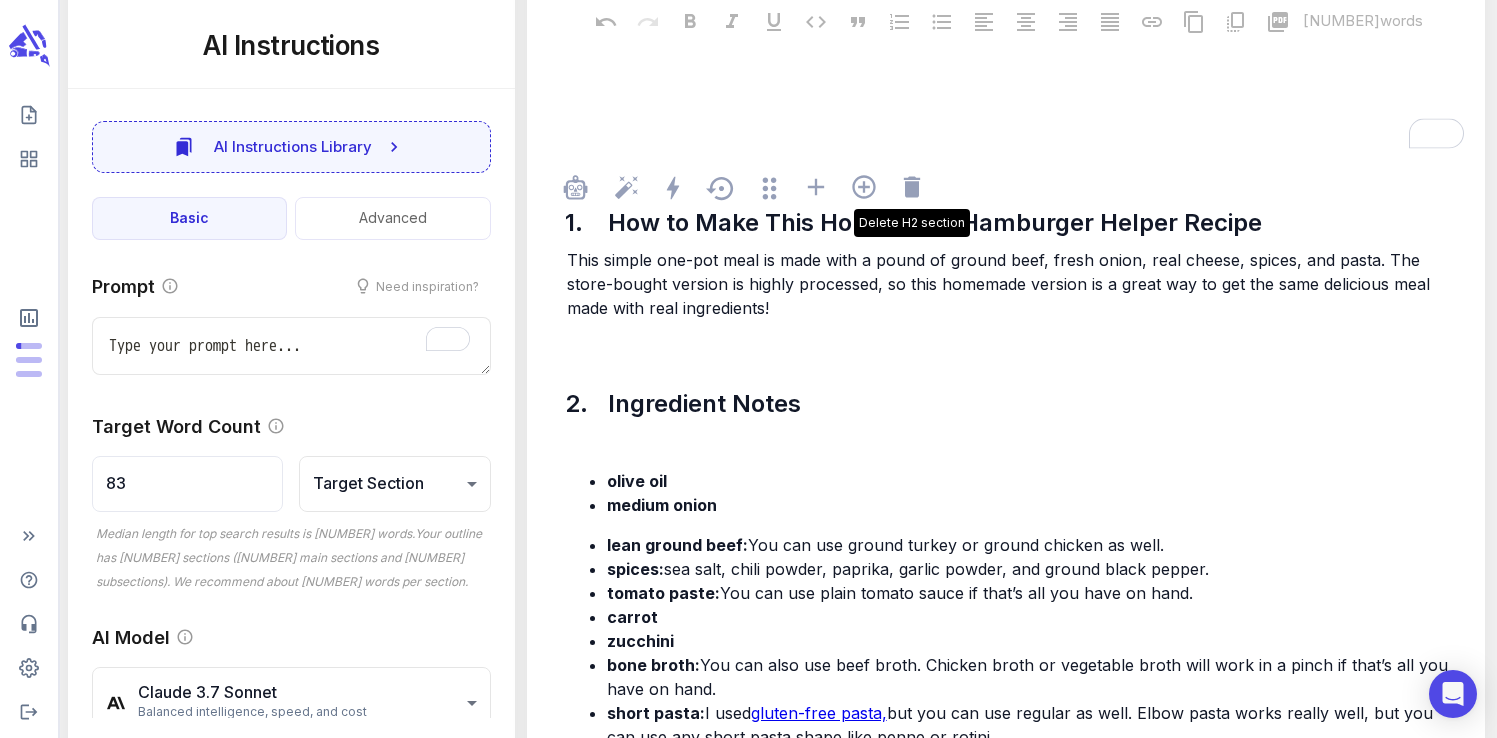 click 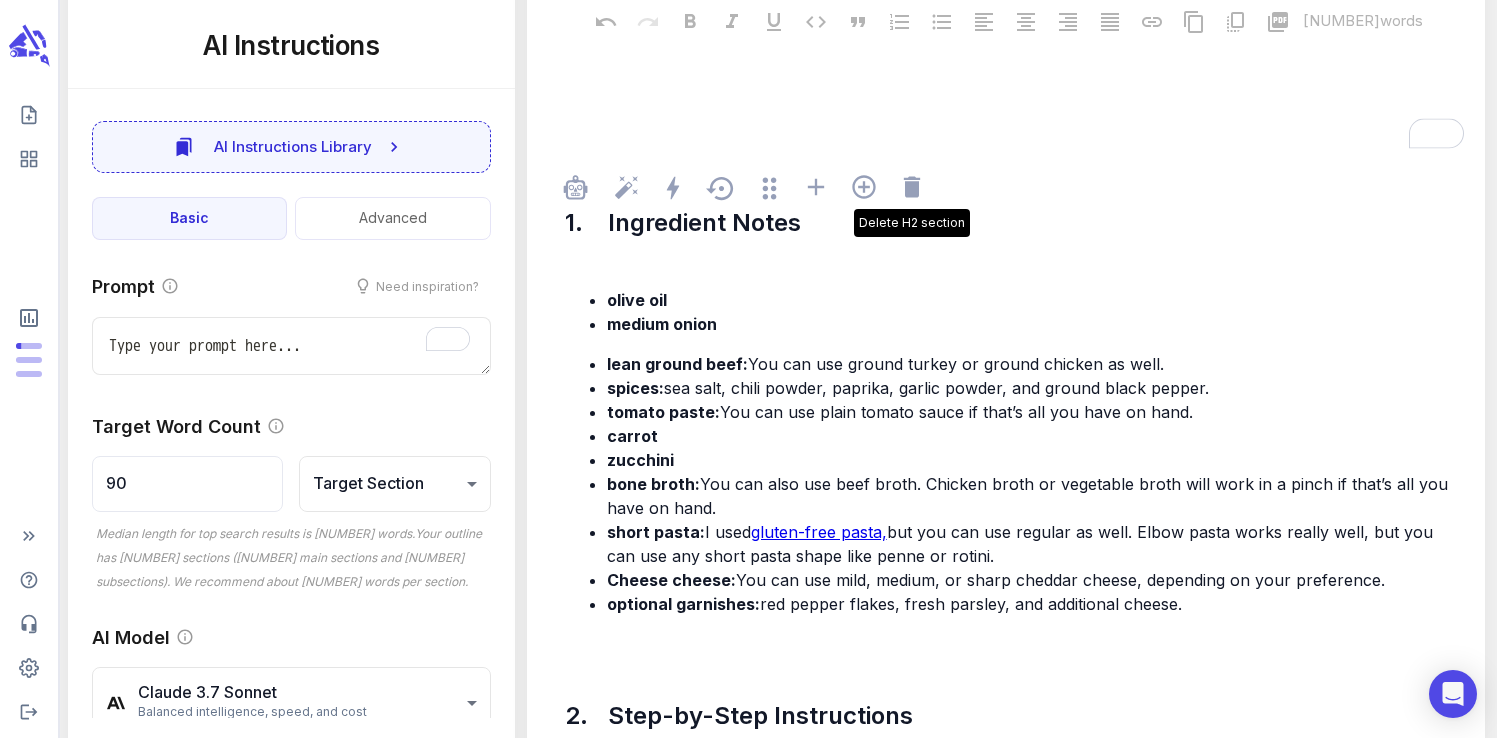 click 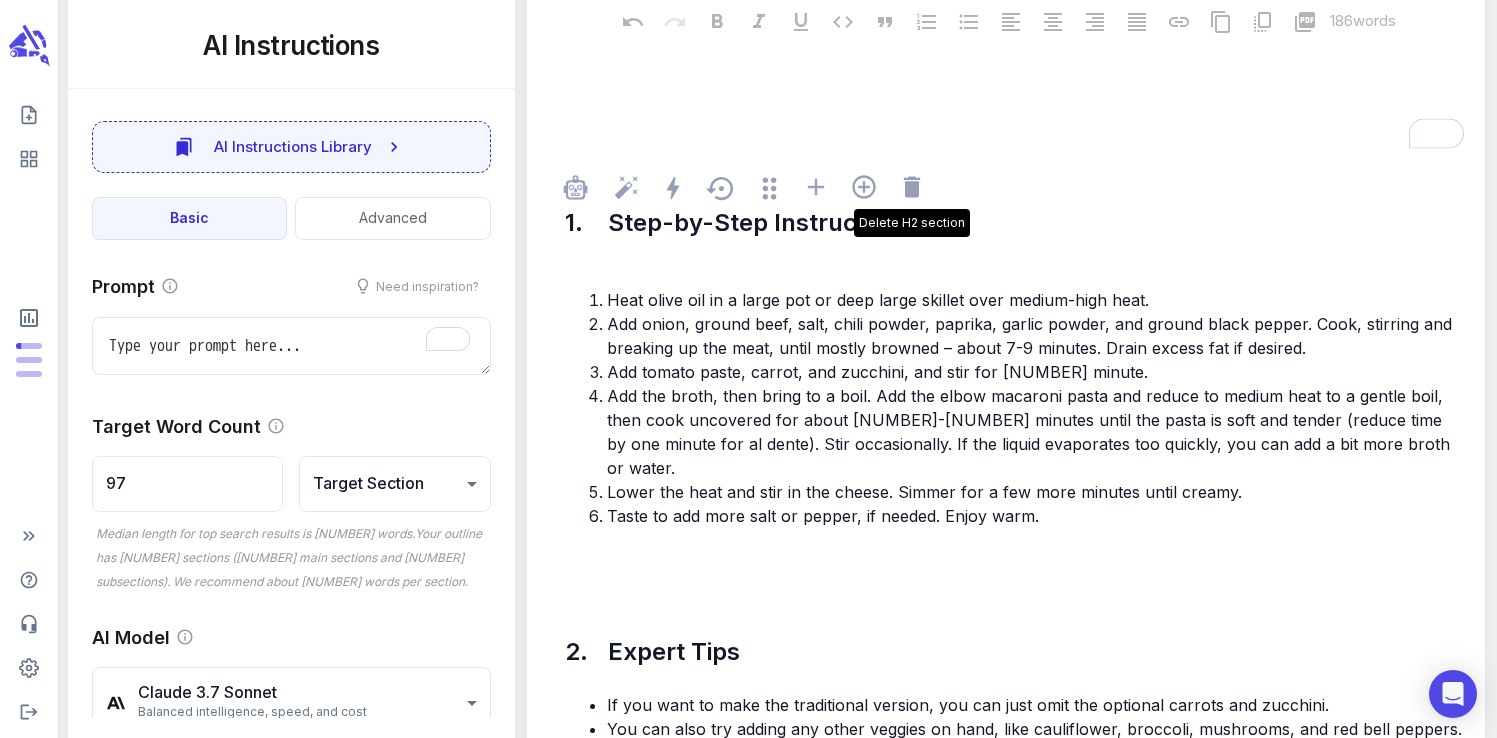 click 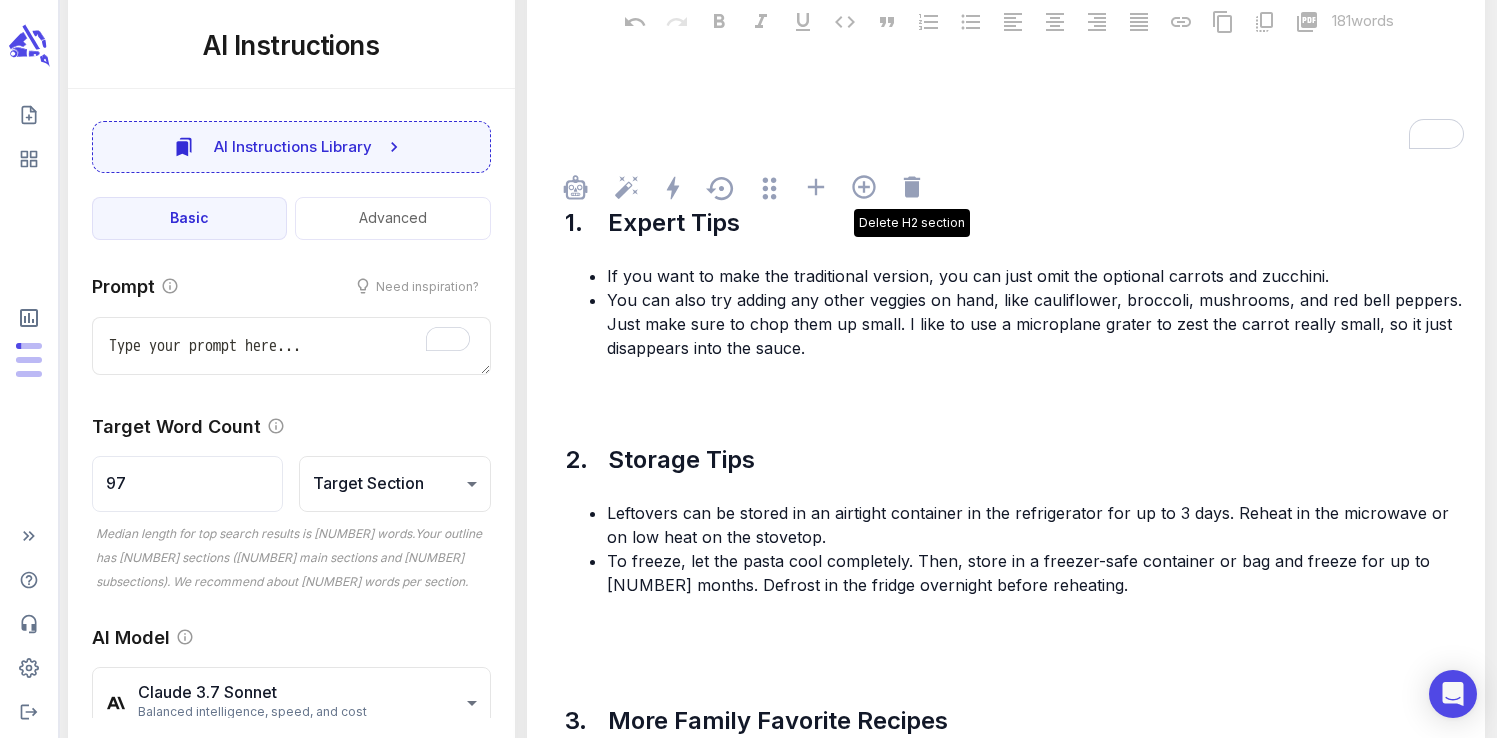 click 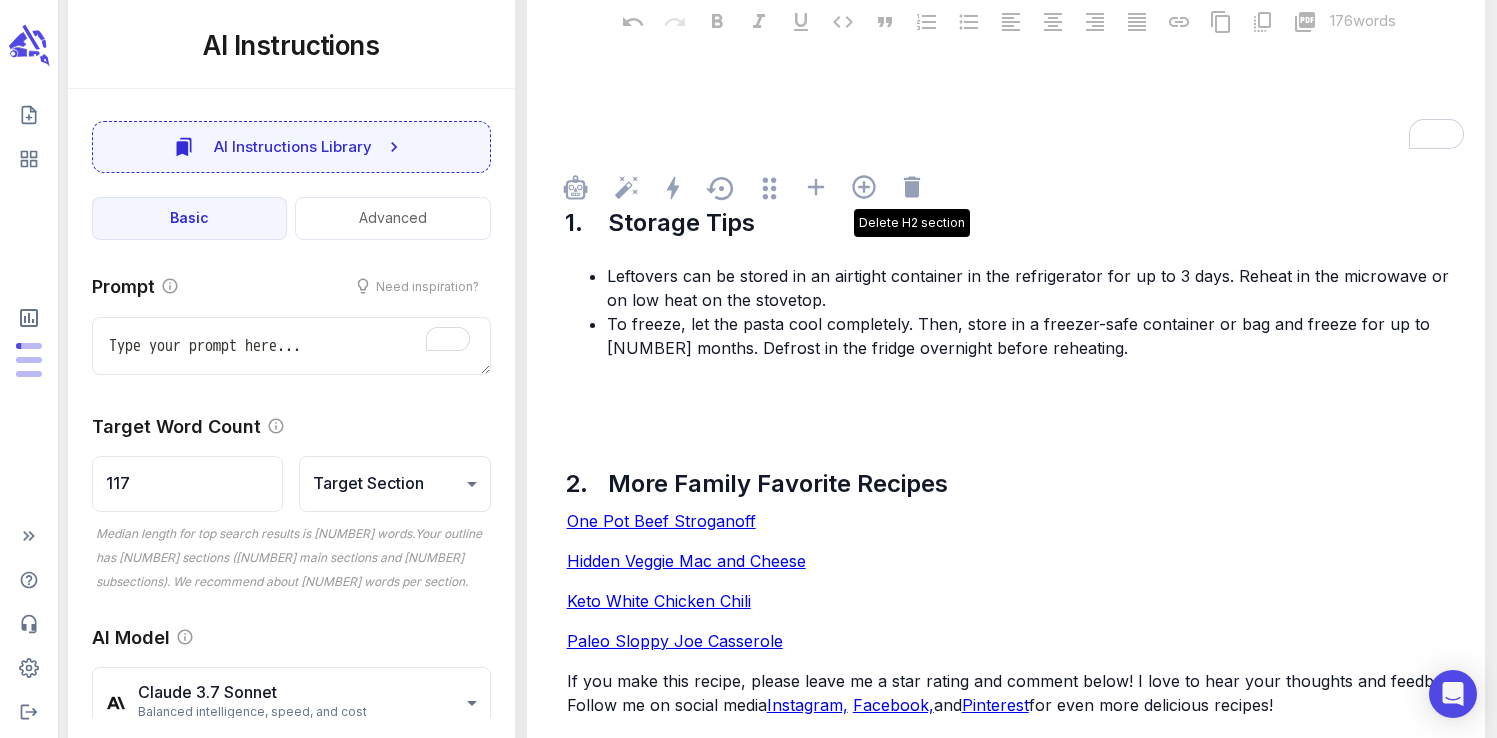 click 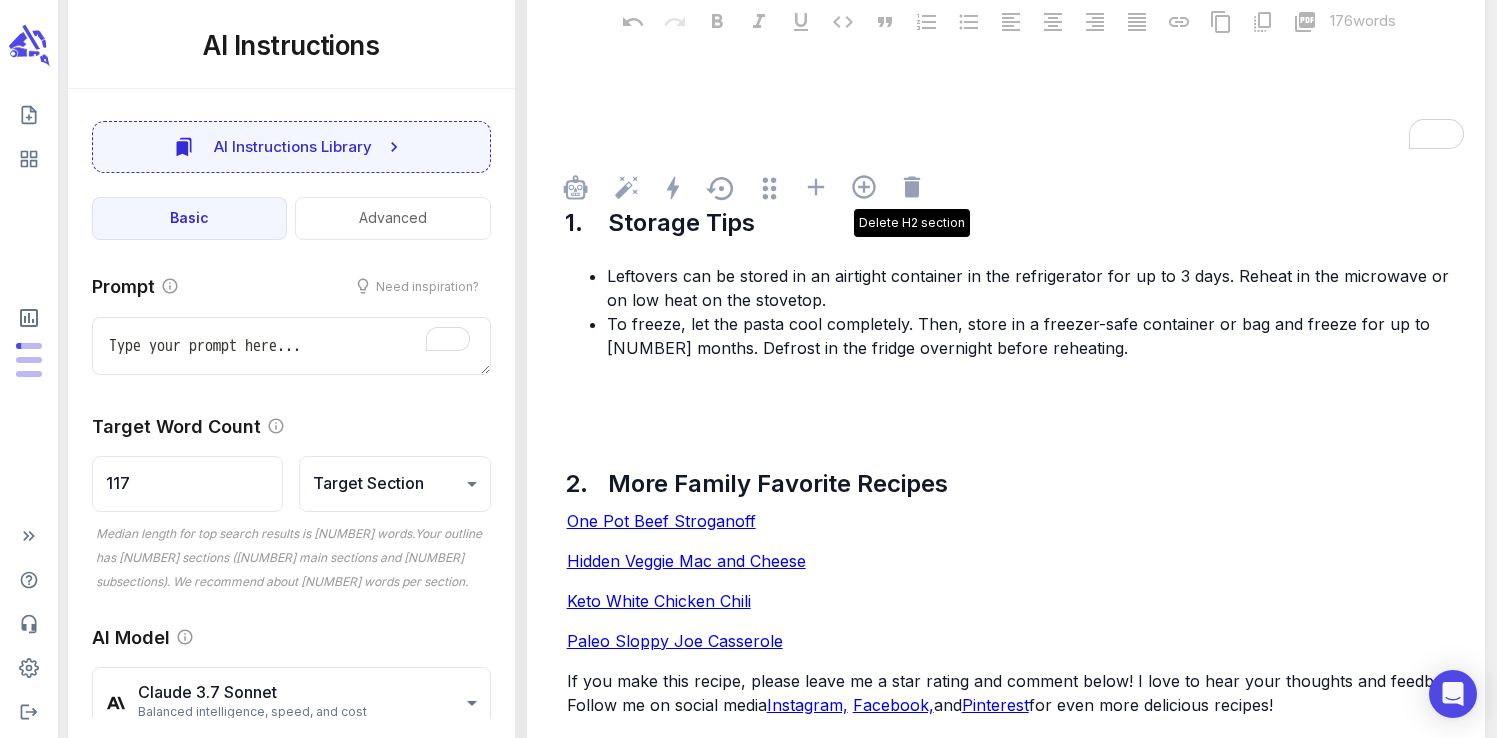 type on "x" 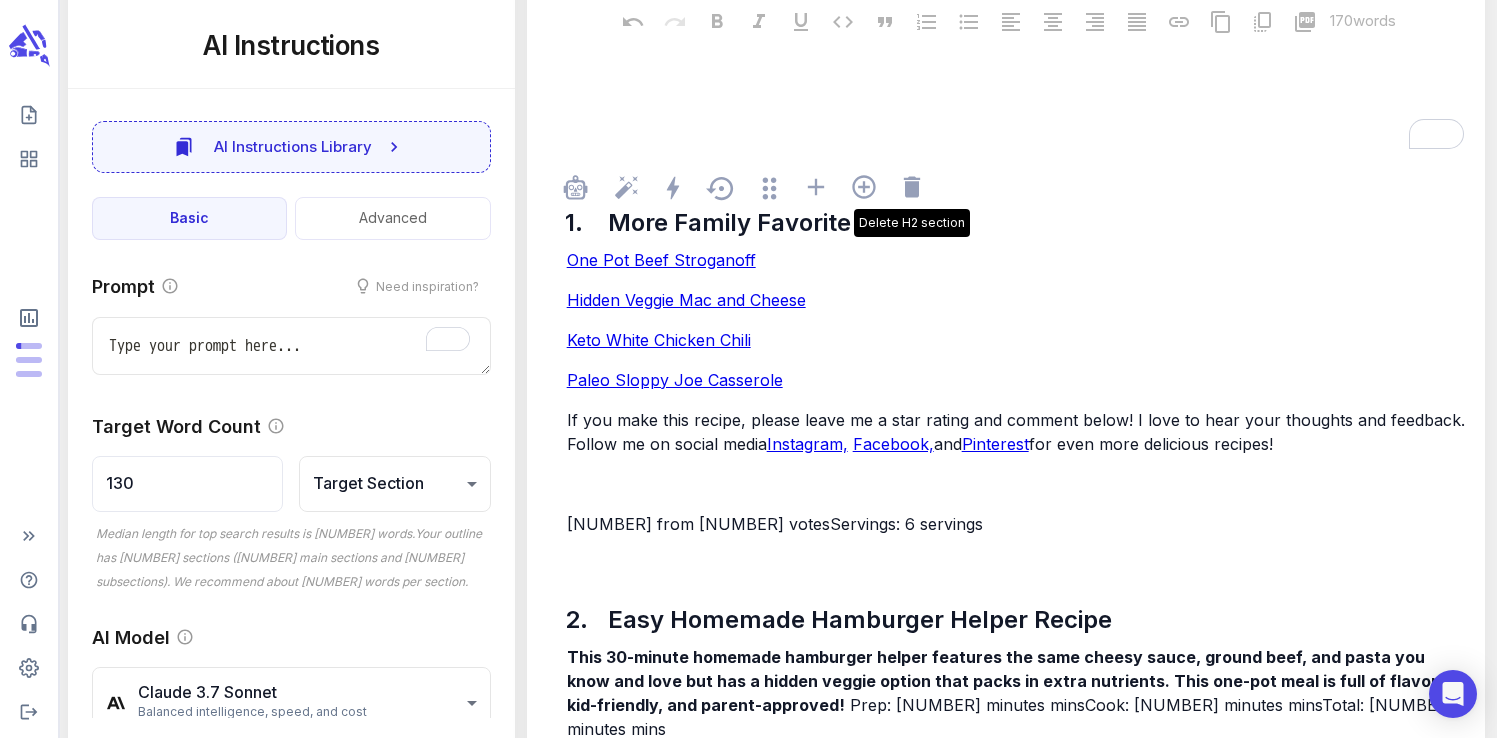click 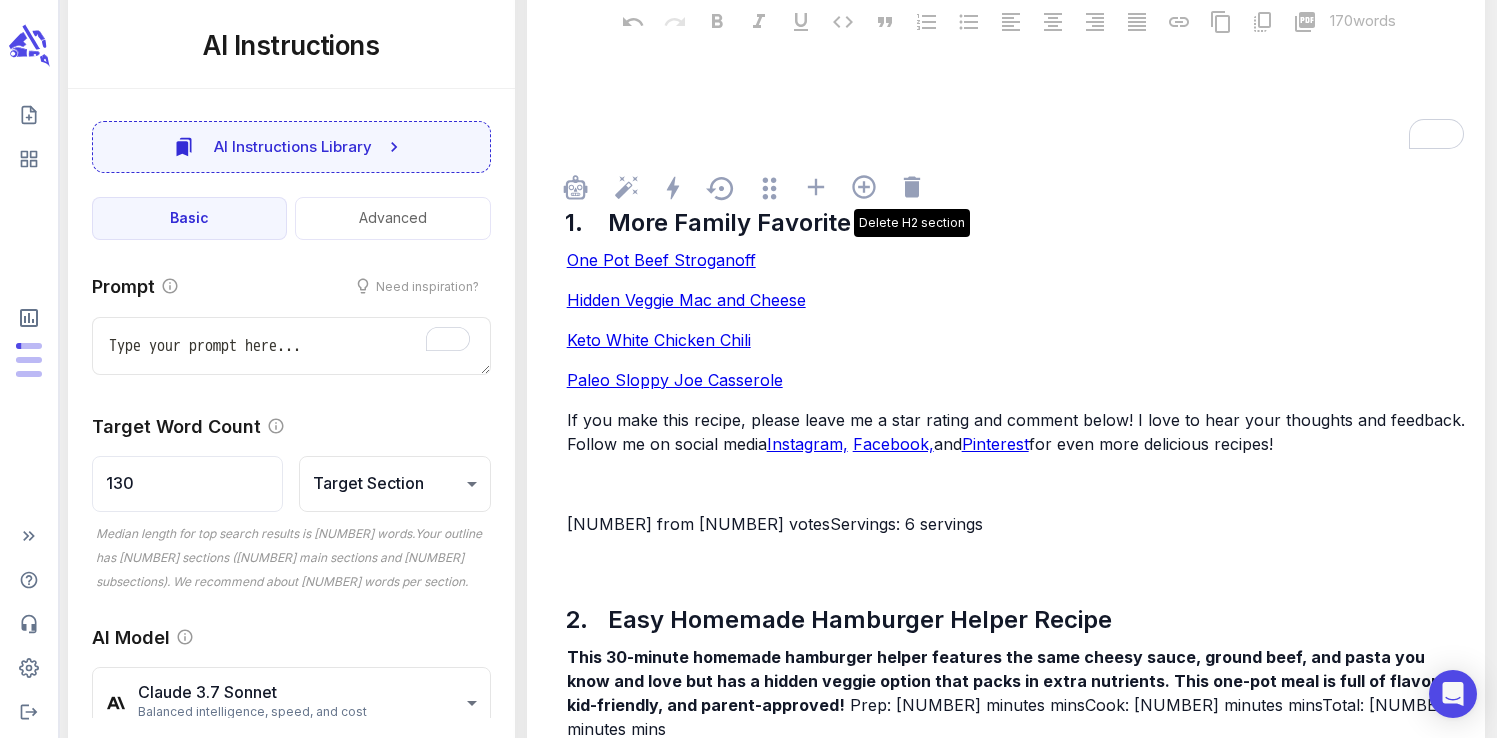 type on "x" 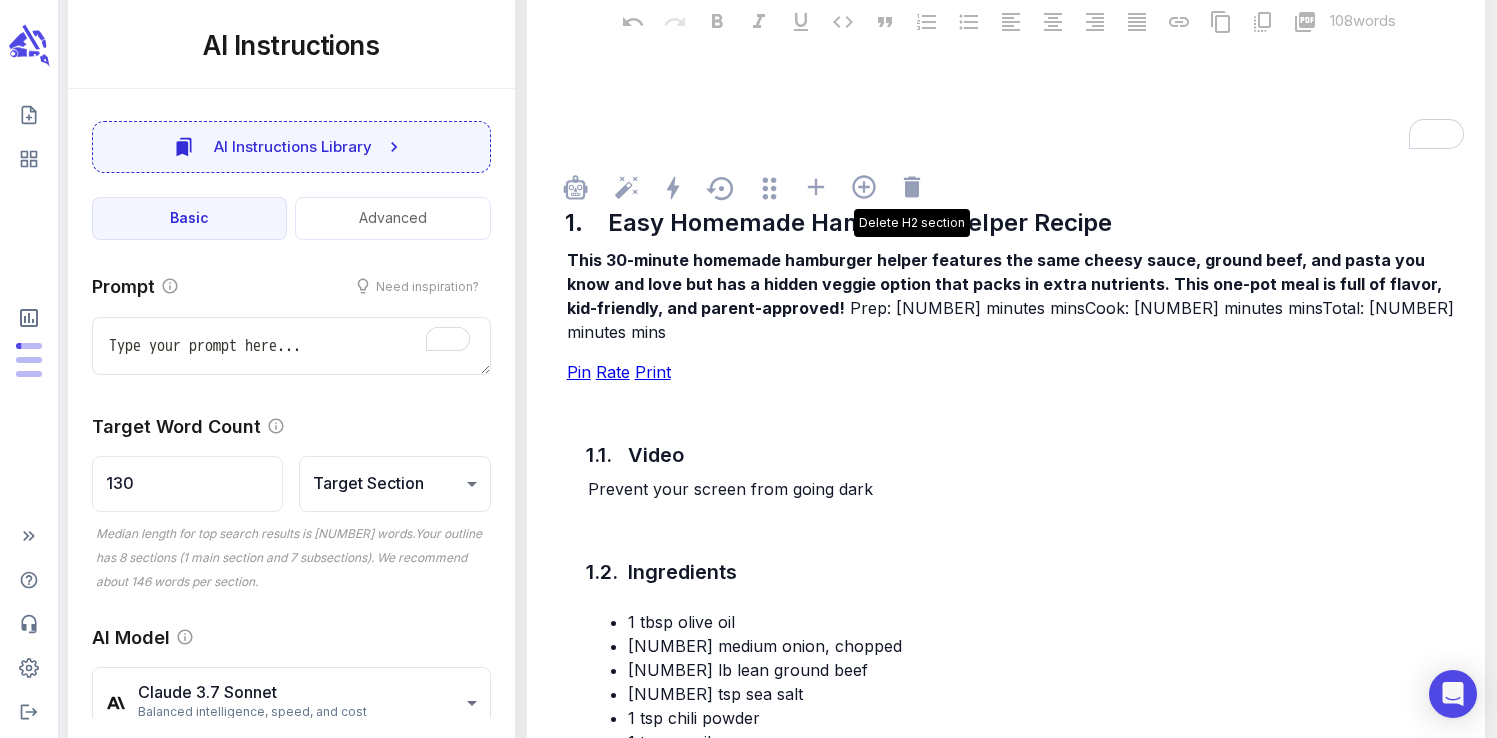 click 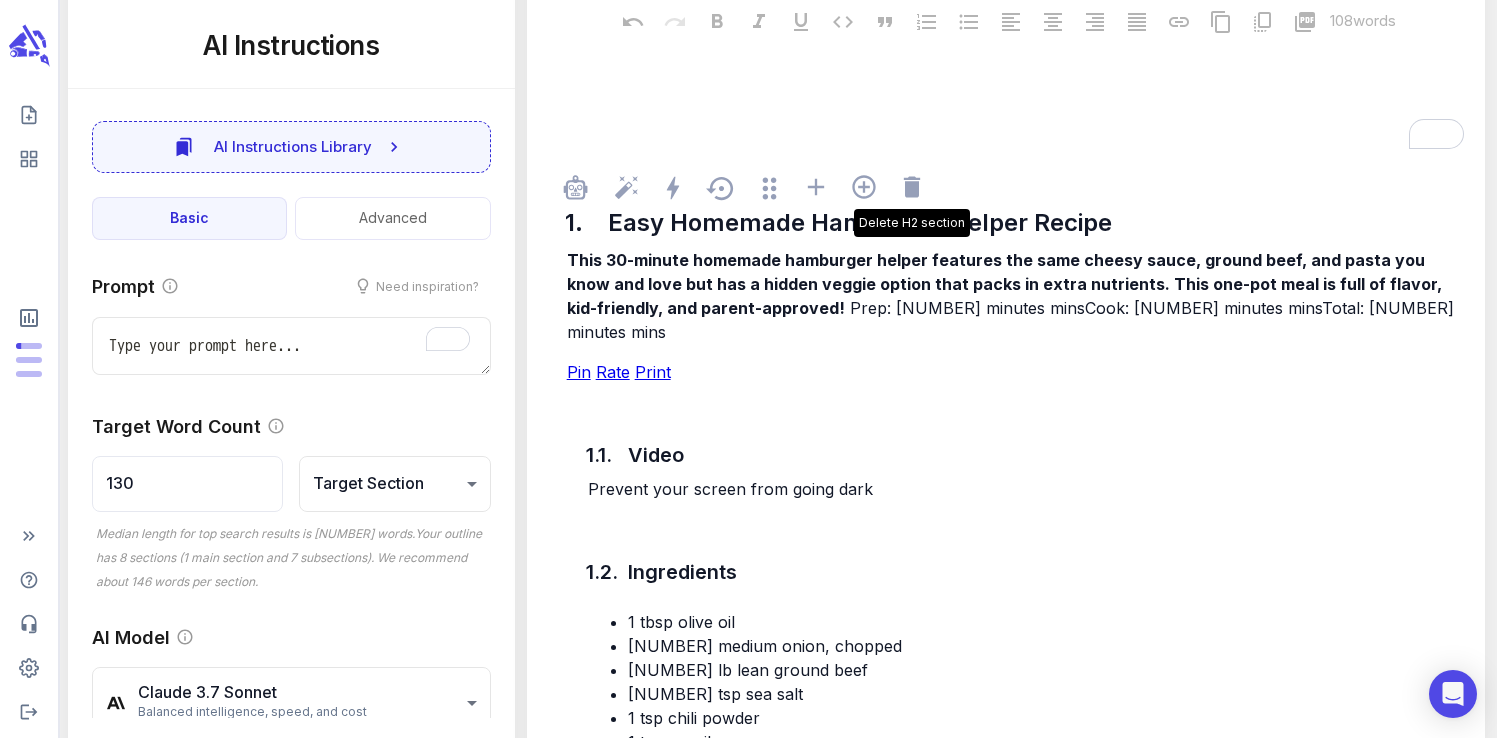 type on "x" 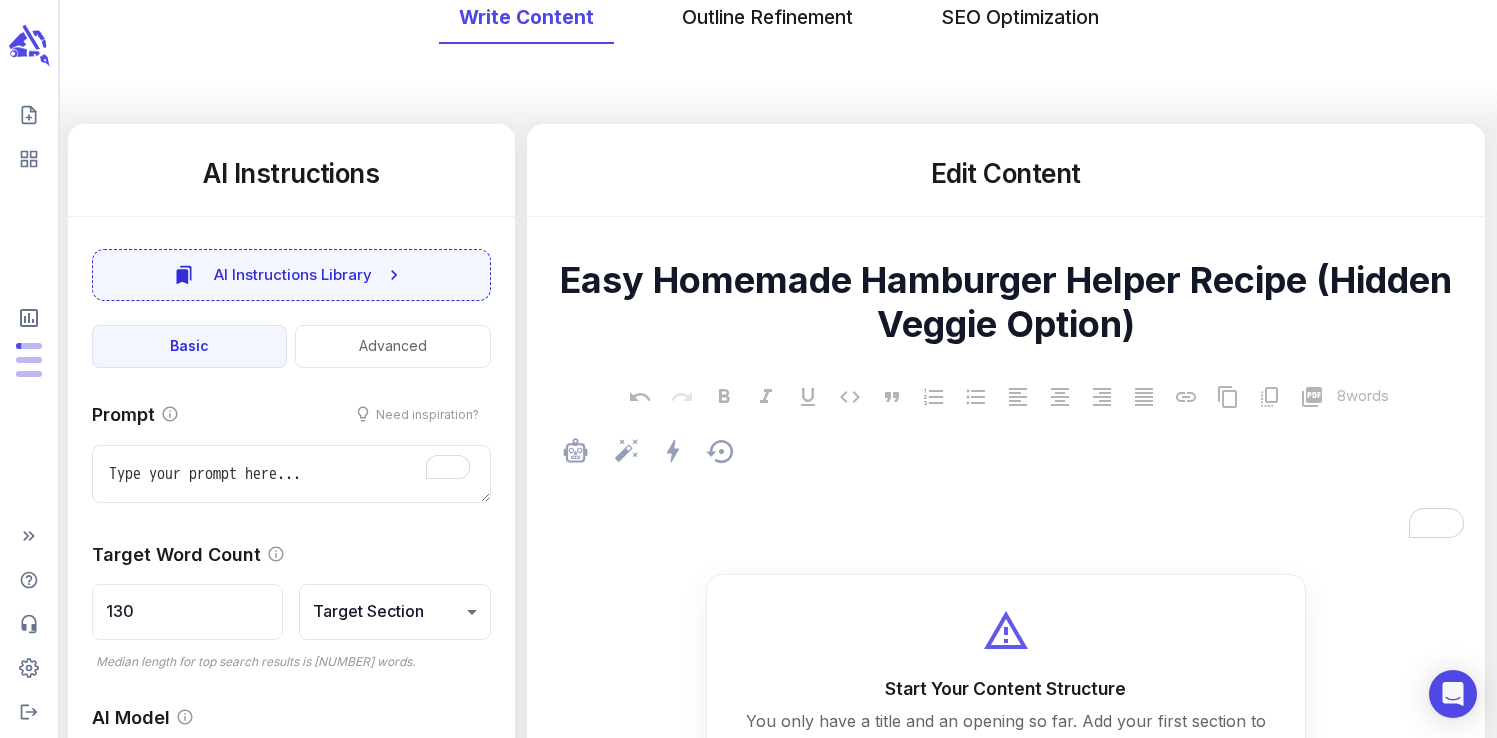 scroll, scrollTop: 177, scrollLeft: 0, axis: vertical 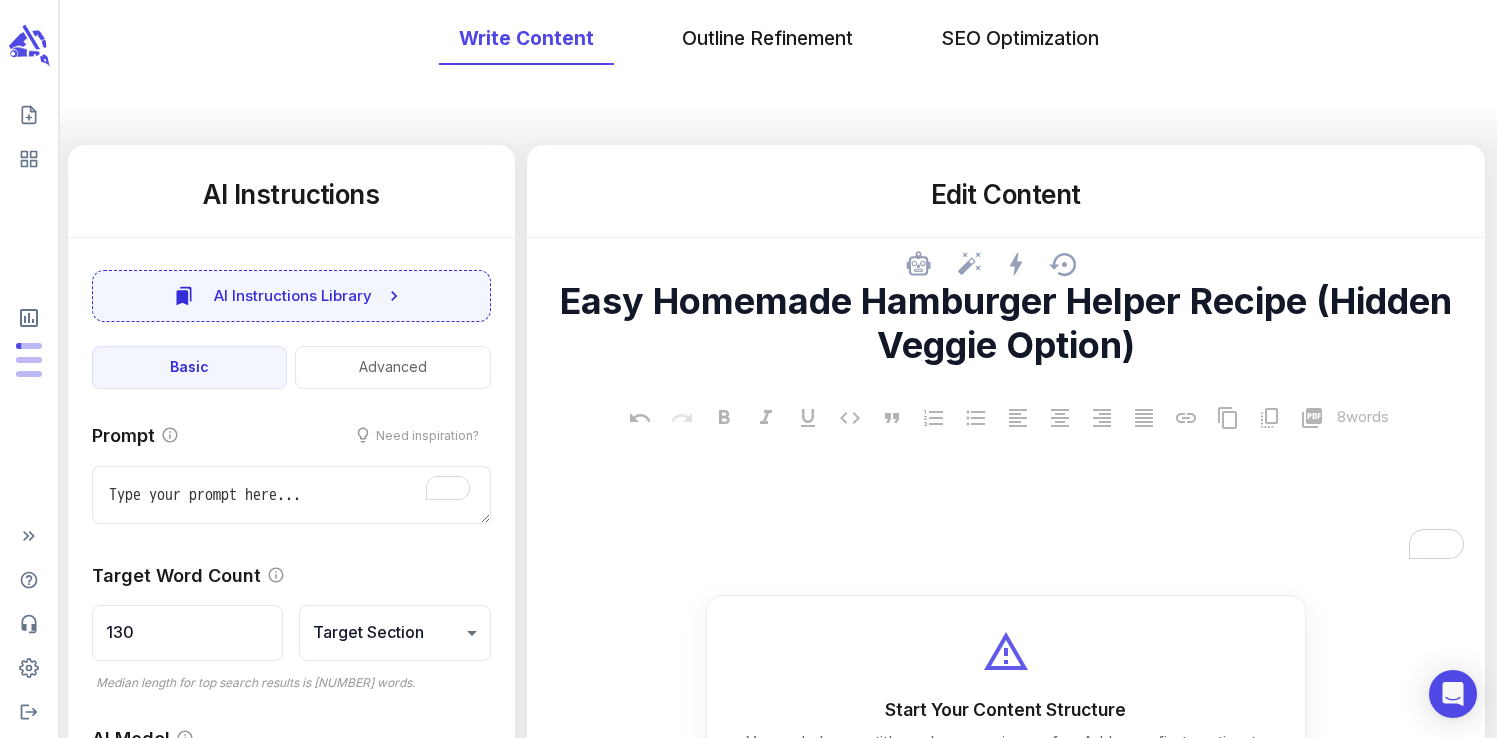 click on "Easy Homemade Hamburger Helper Recipe (Hidden Veggie Option)" at bounding box center (1006, 323) 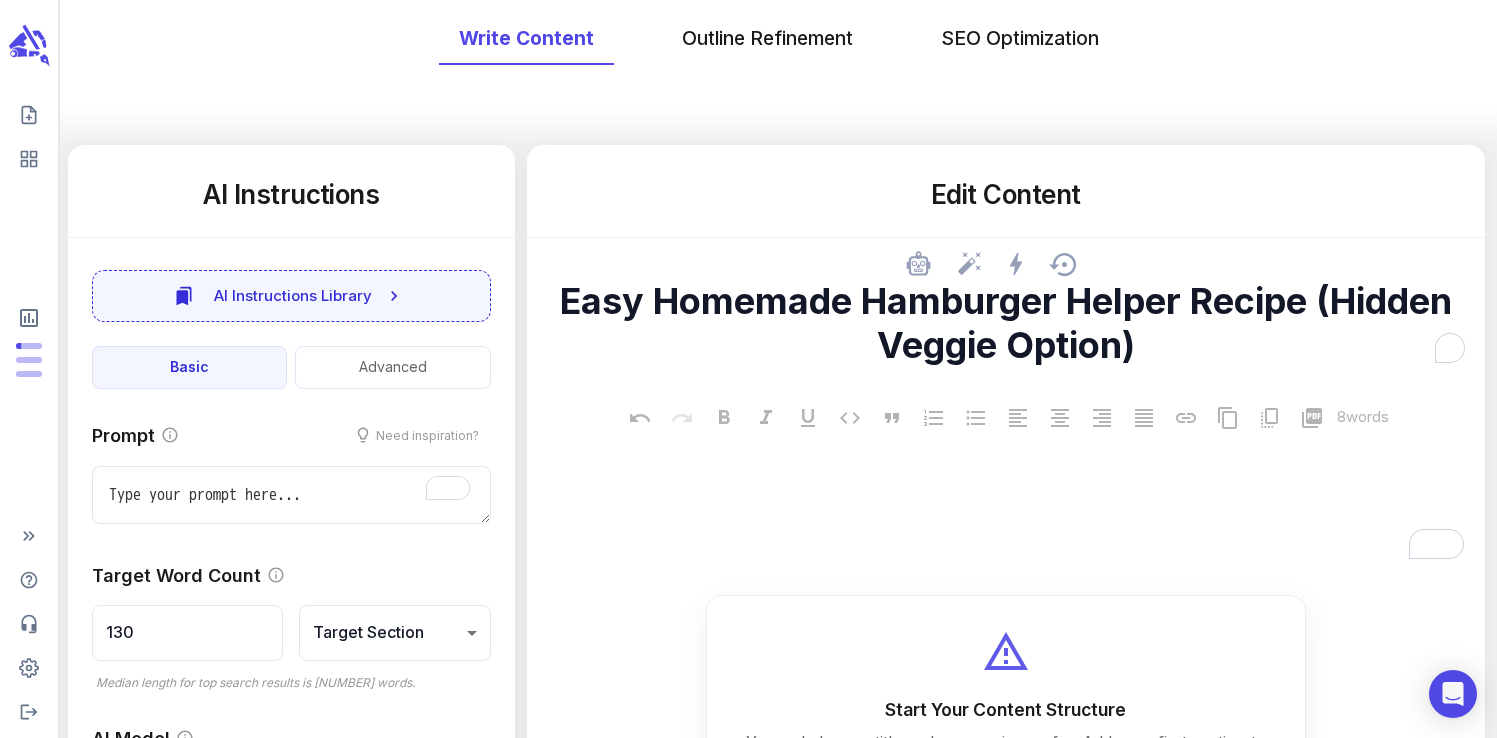 click on "Easy Homemade Hamburger Helper Recipe (Hidden Veggie Option)" at bounding box center [1006, 323] 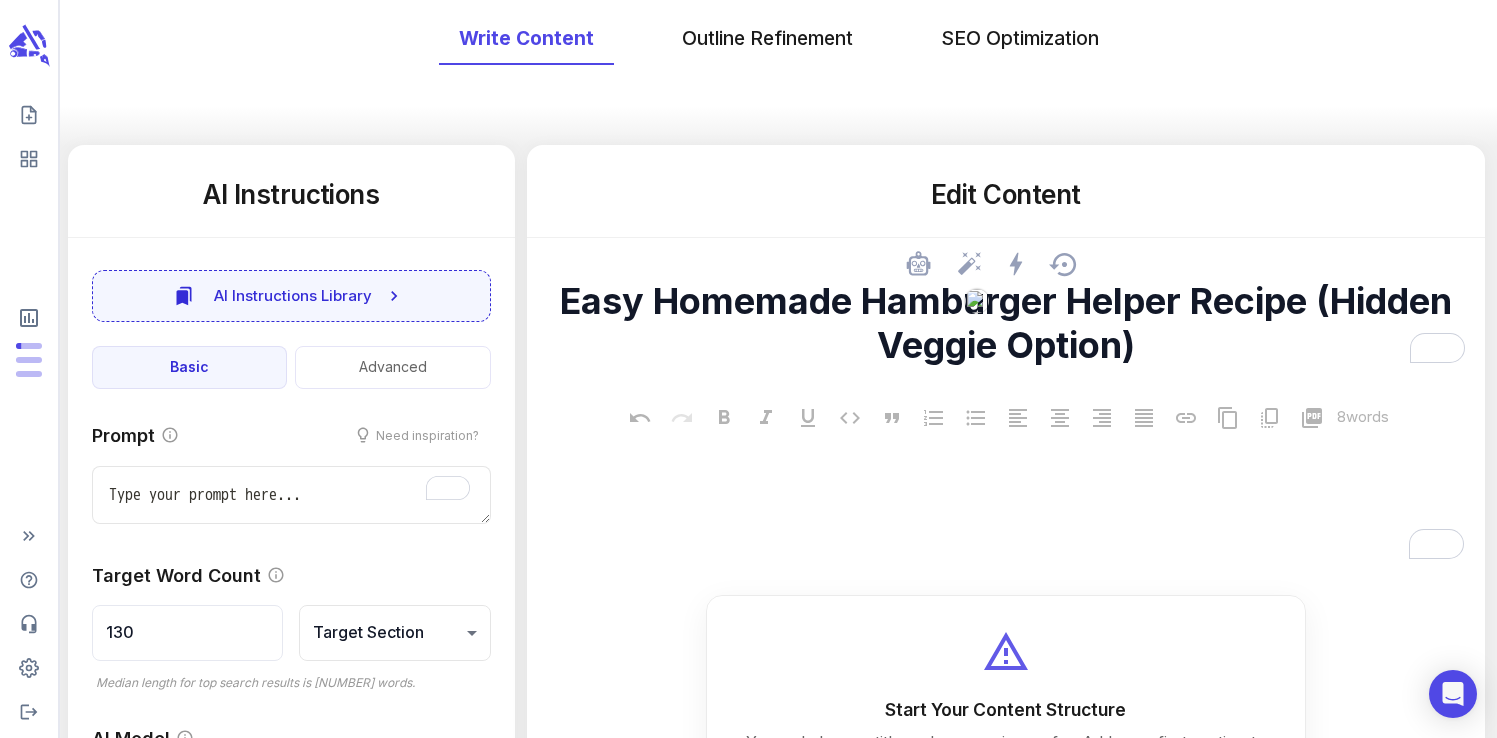 click on "Easy Homemade Hamburger Helper Recipe (Hidden Veggie Option)" at bounding box center [1006, 323] 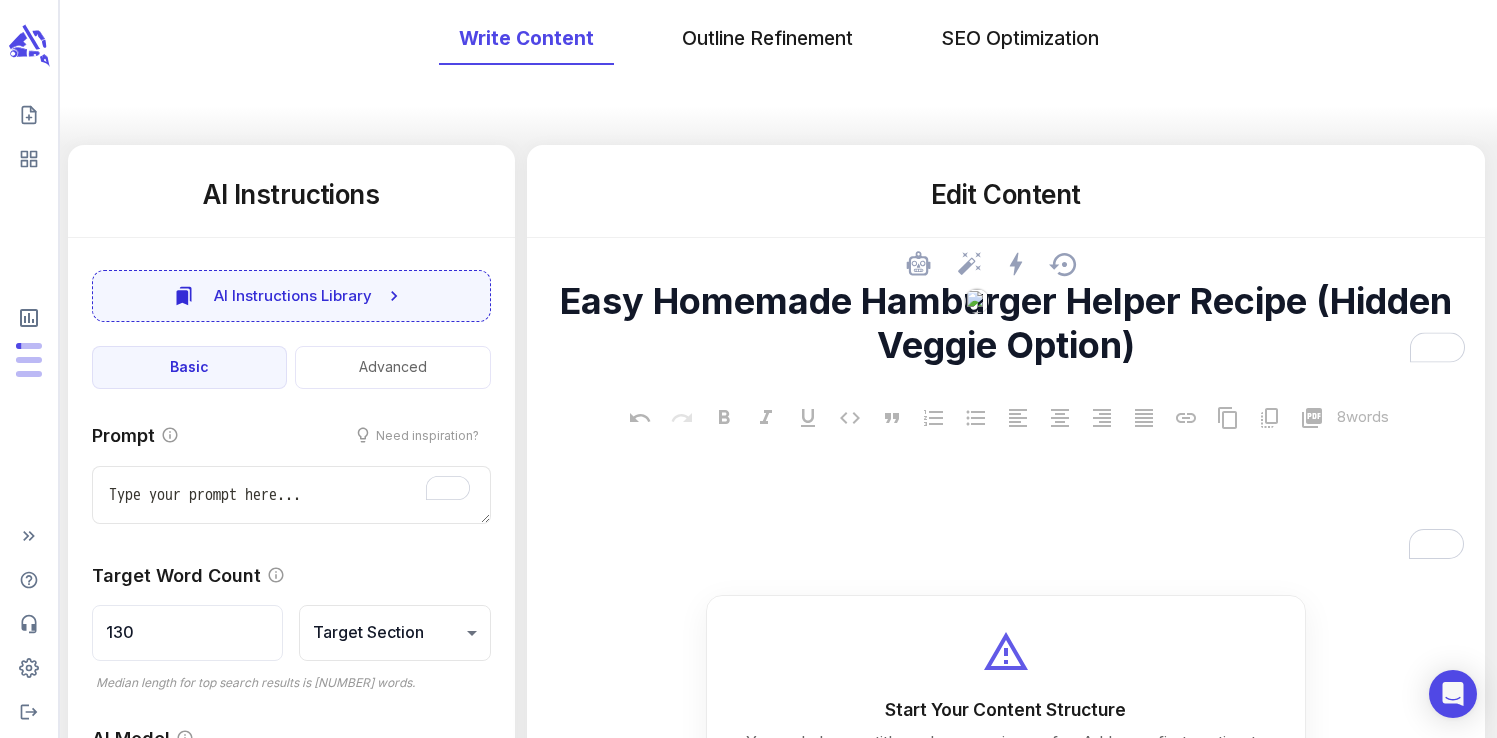 type on "x" 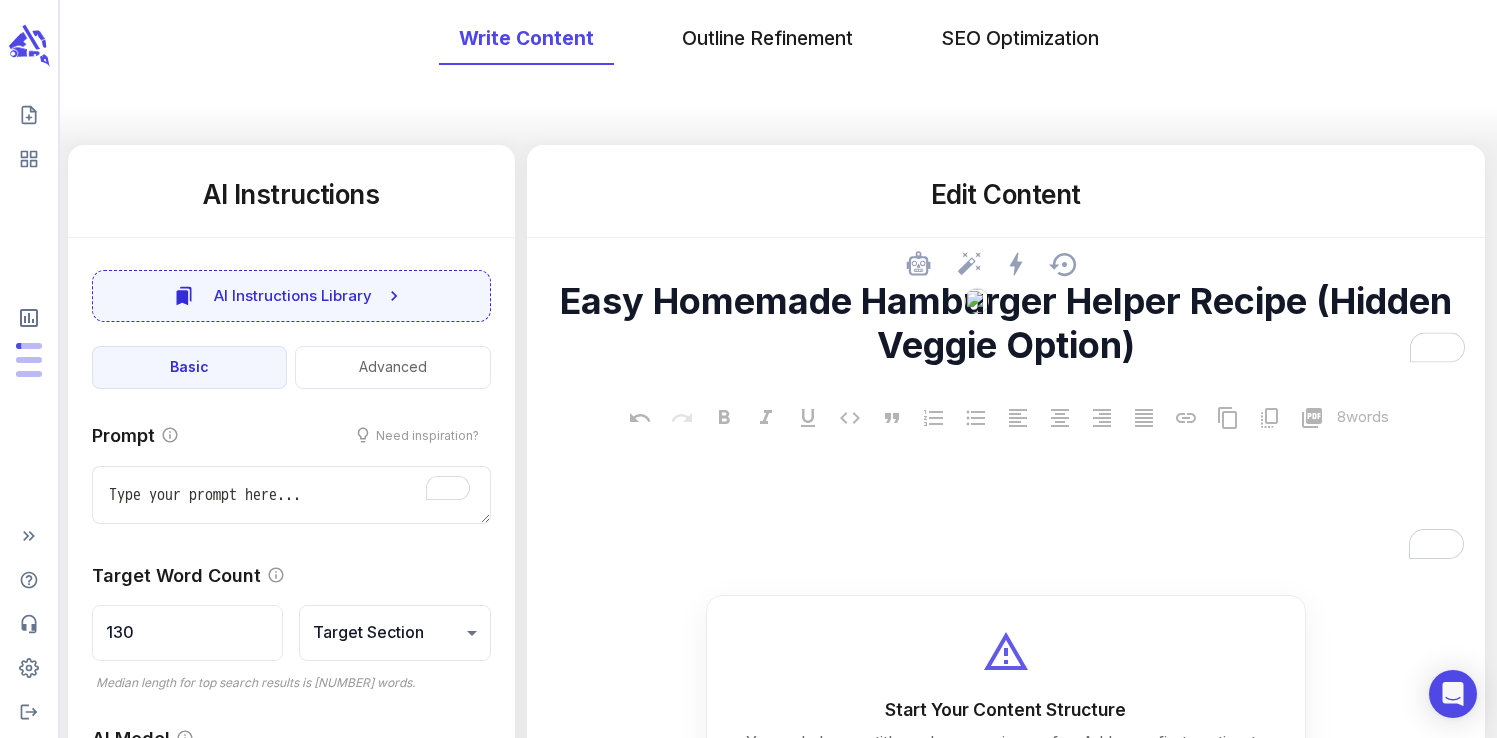 type 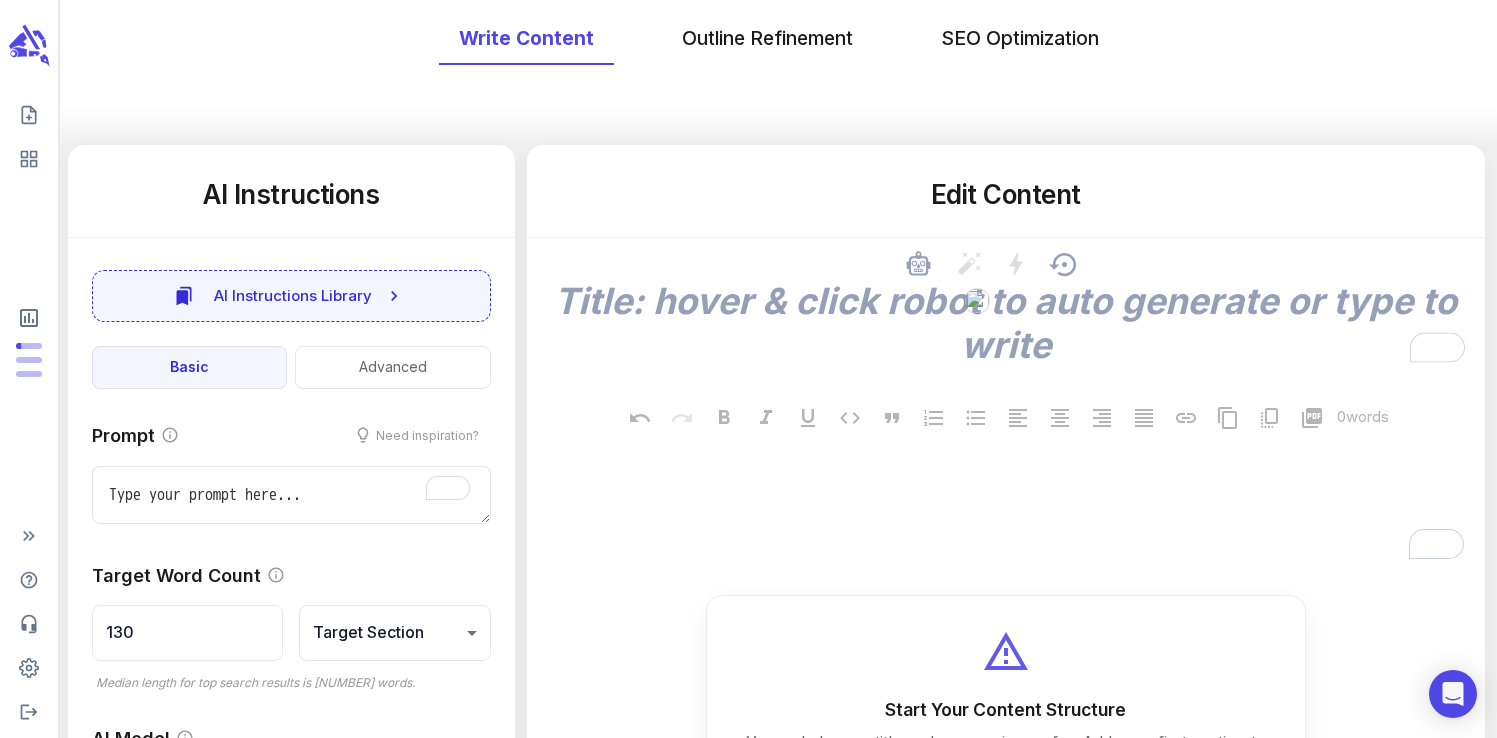 type on "x" 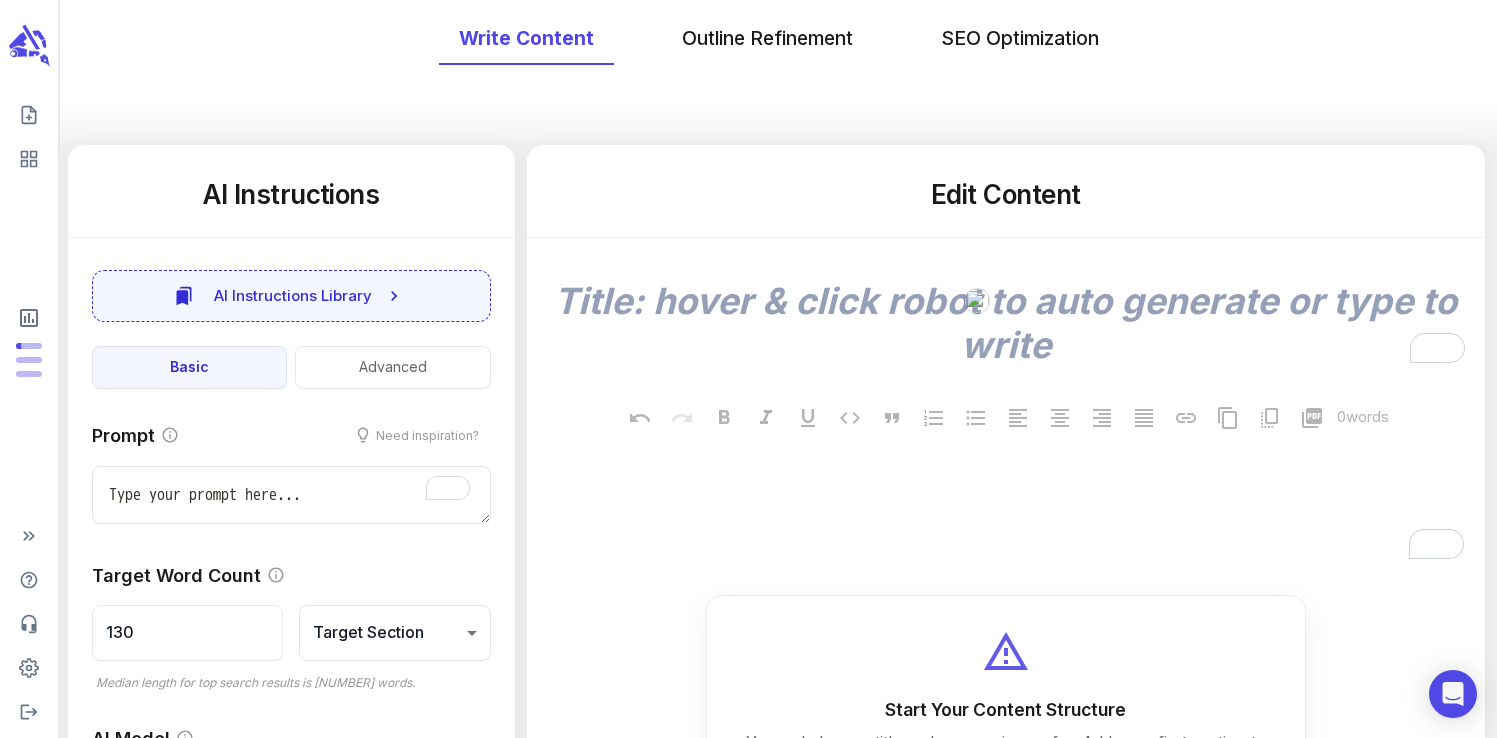 type 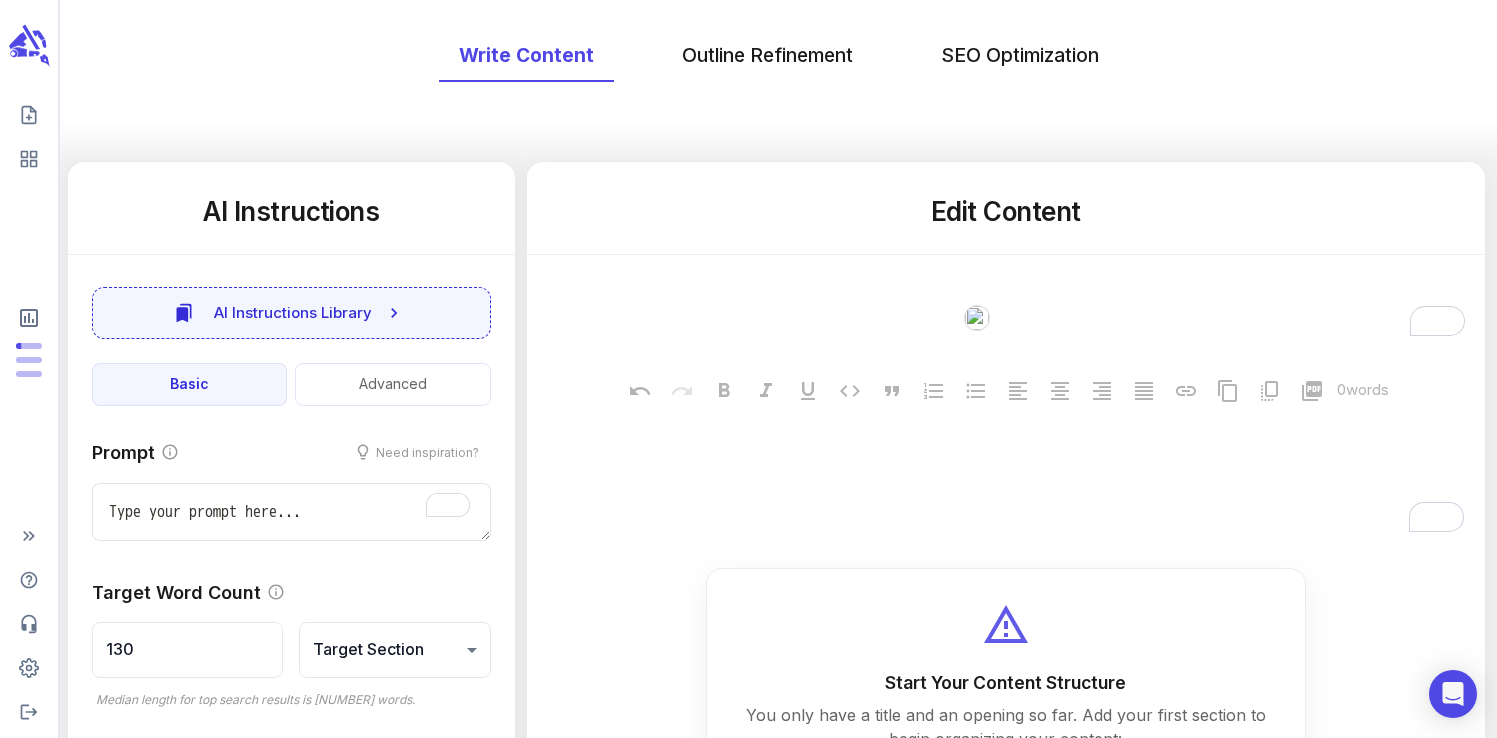 scroll, scrollTop: 0, scrollLeft: 0, axis: both 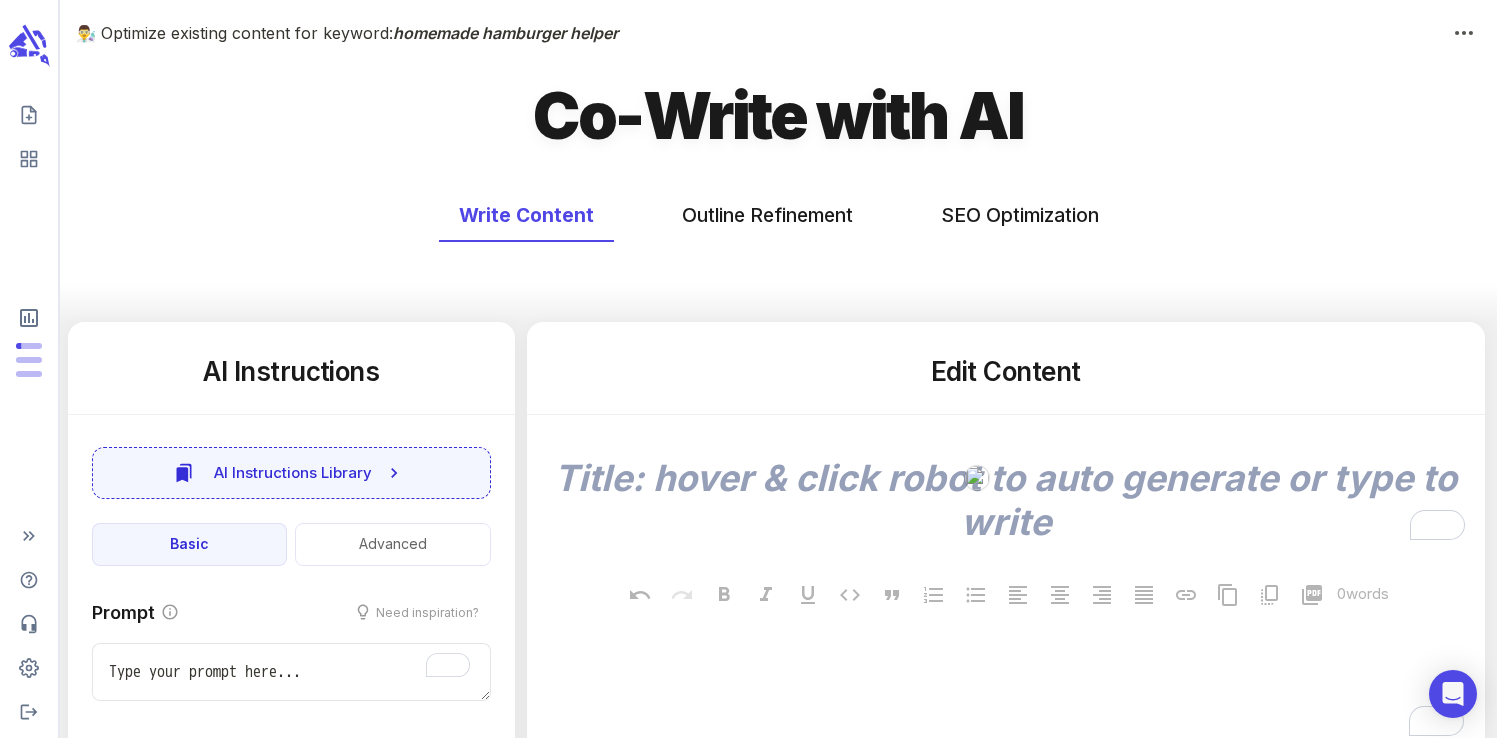 click on "x 0  words ﻿ ﻿" at bounding box center (1006, 581) 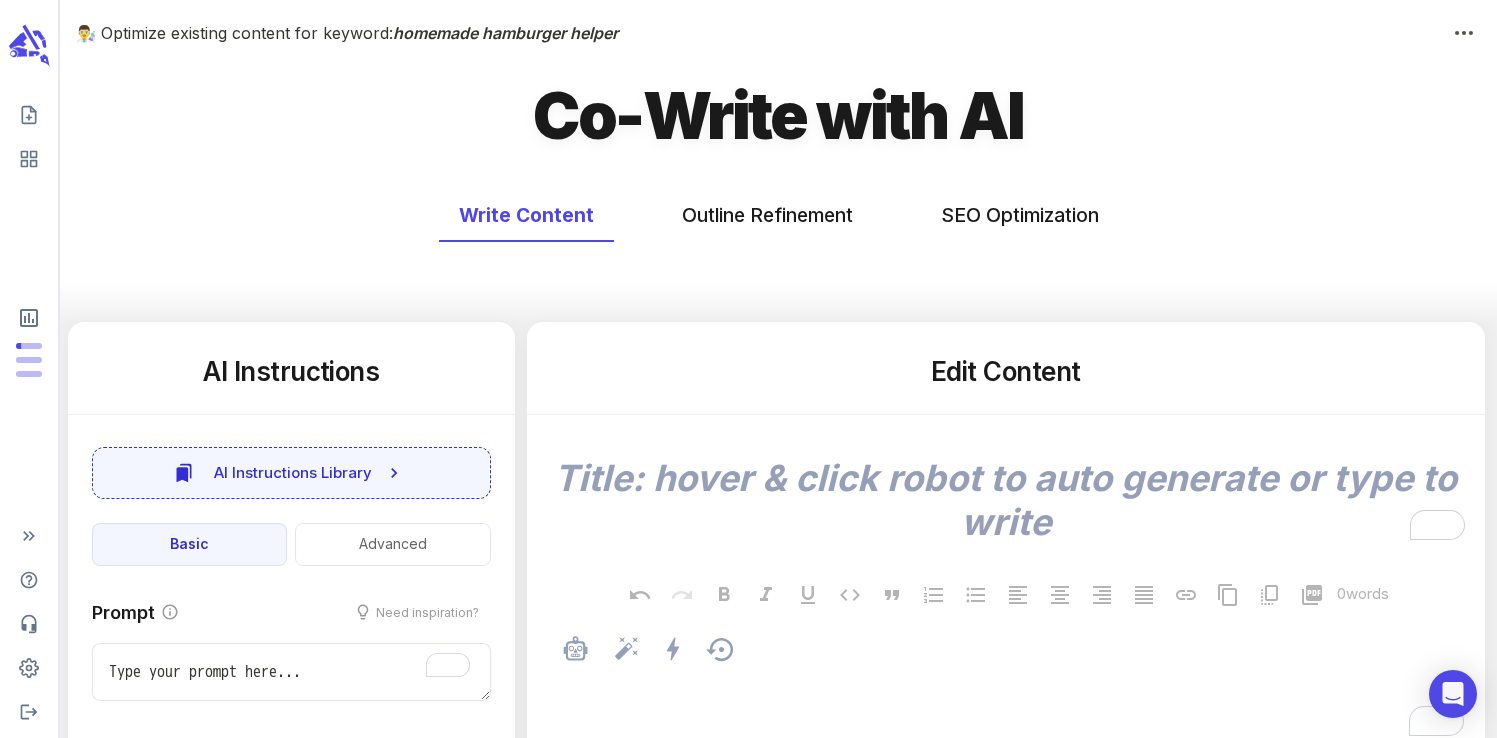 click at bounding box center (1016, 651) 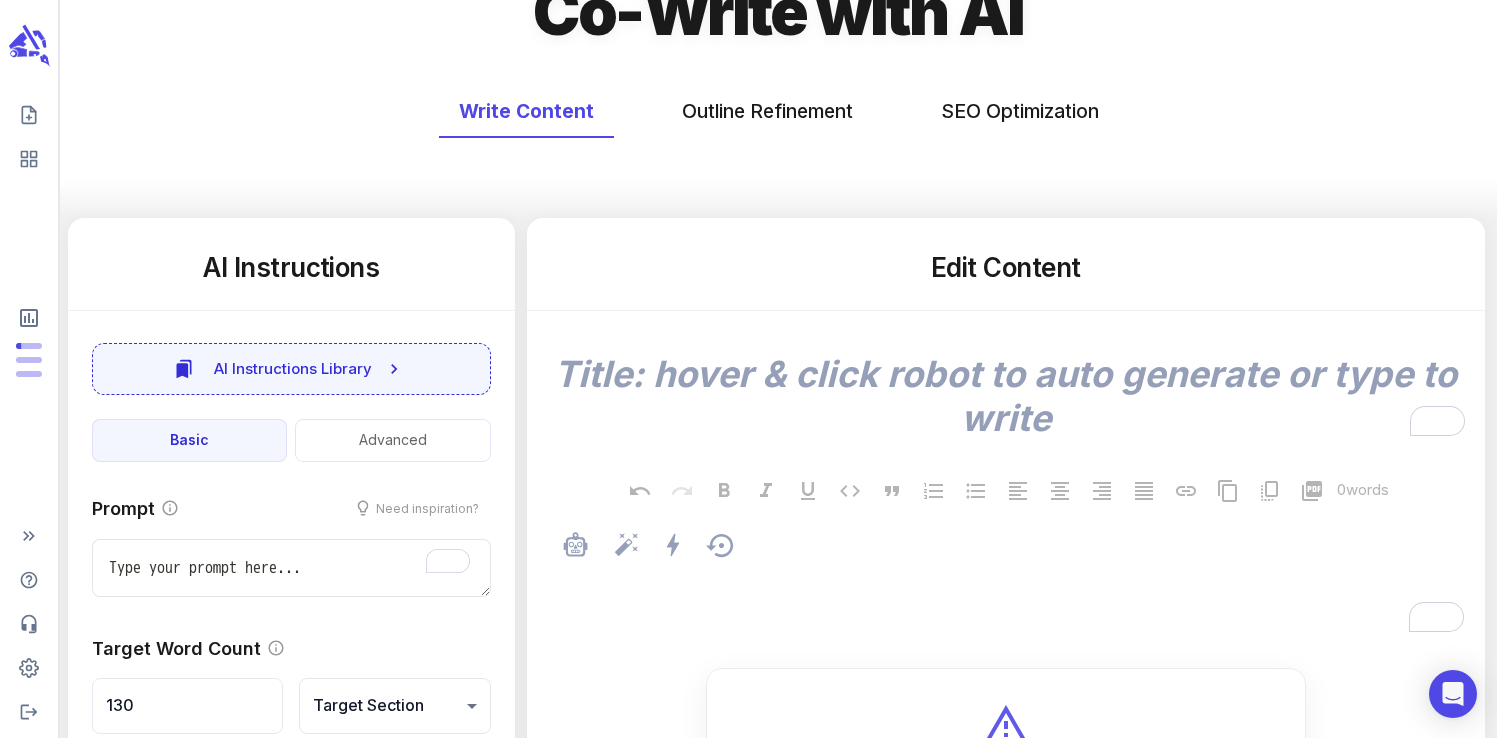 scroll, scrollTop: 145, scrollLeft: 0, axis: vertical 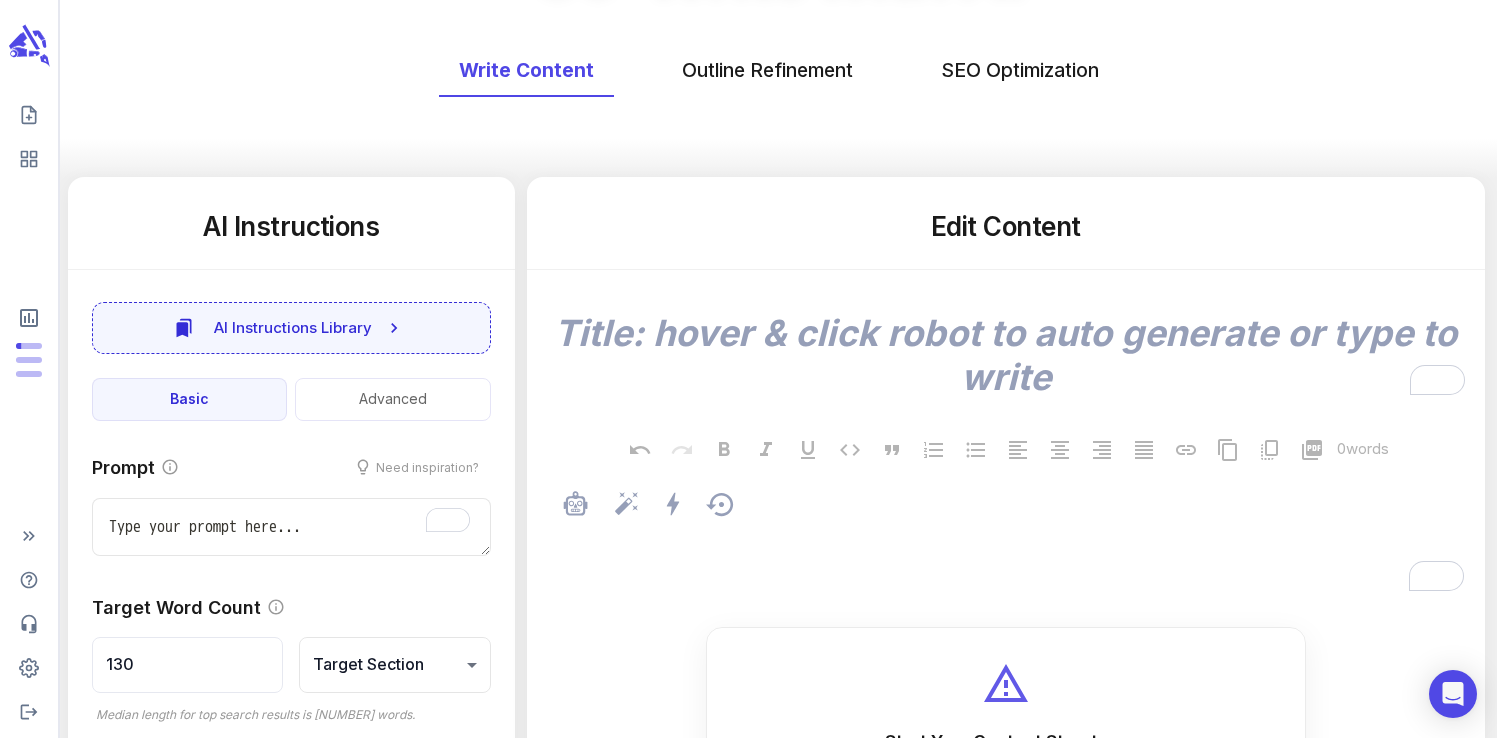 click on "﻿" at bounding box center (1016, 539) 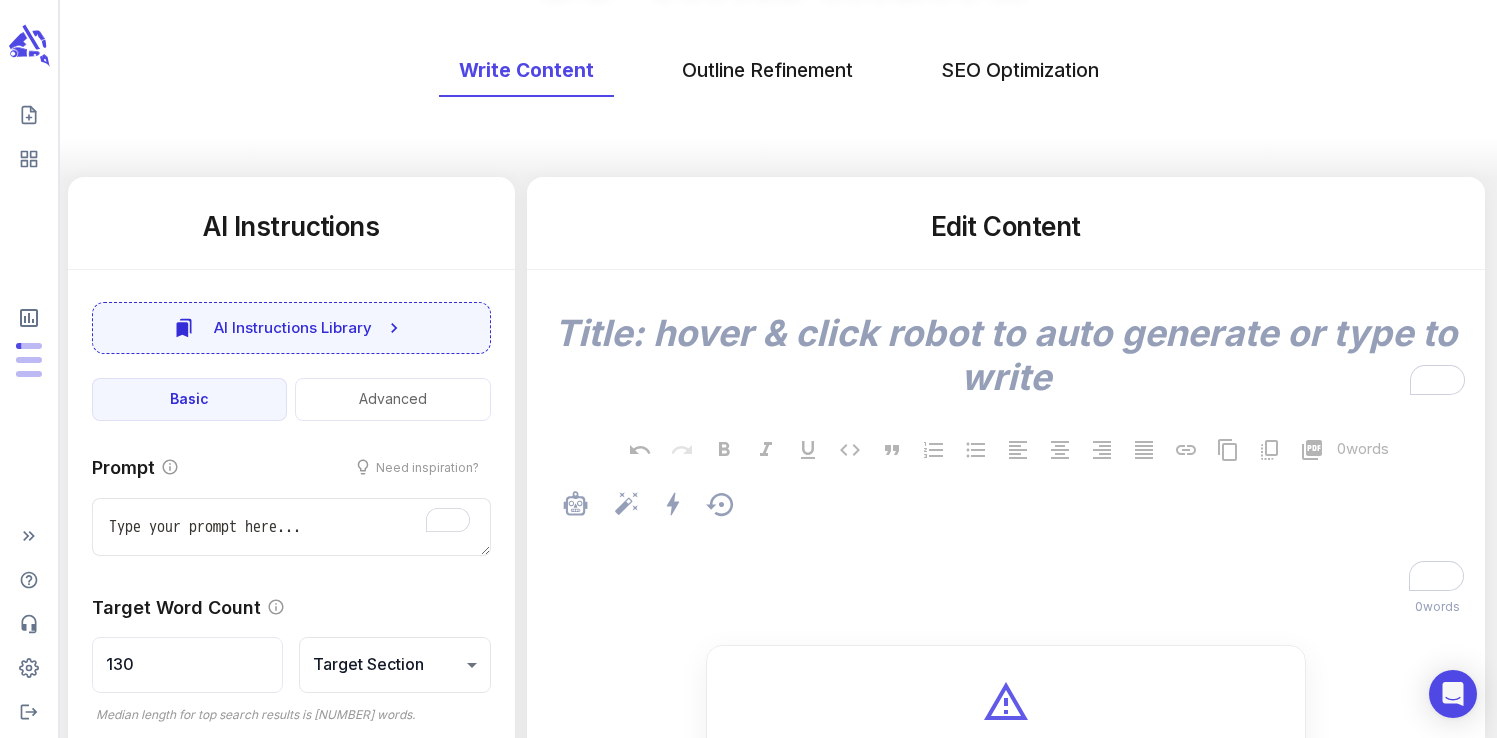 click on "﻿" at bounding box center [1016, 539] 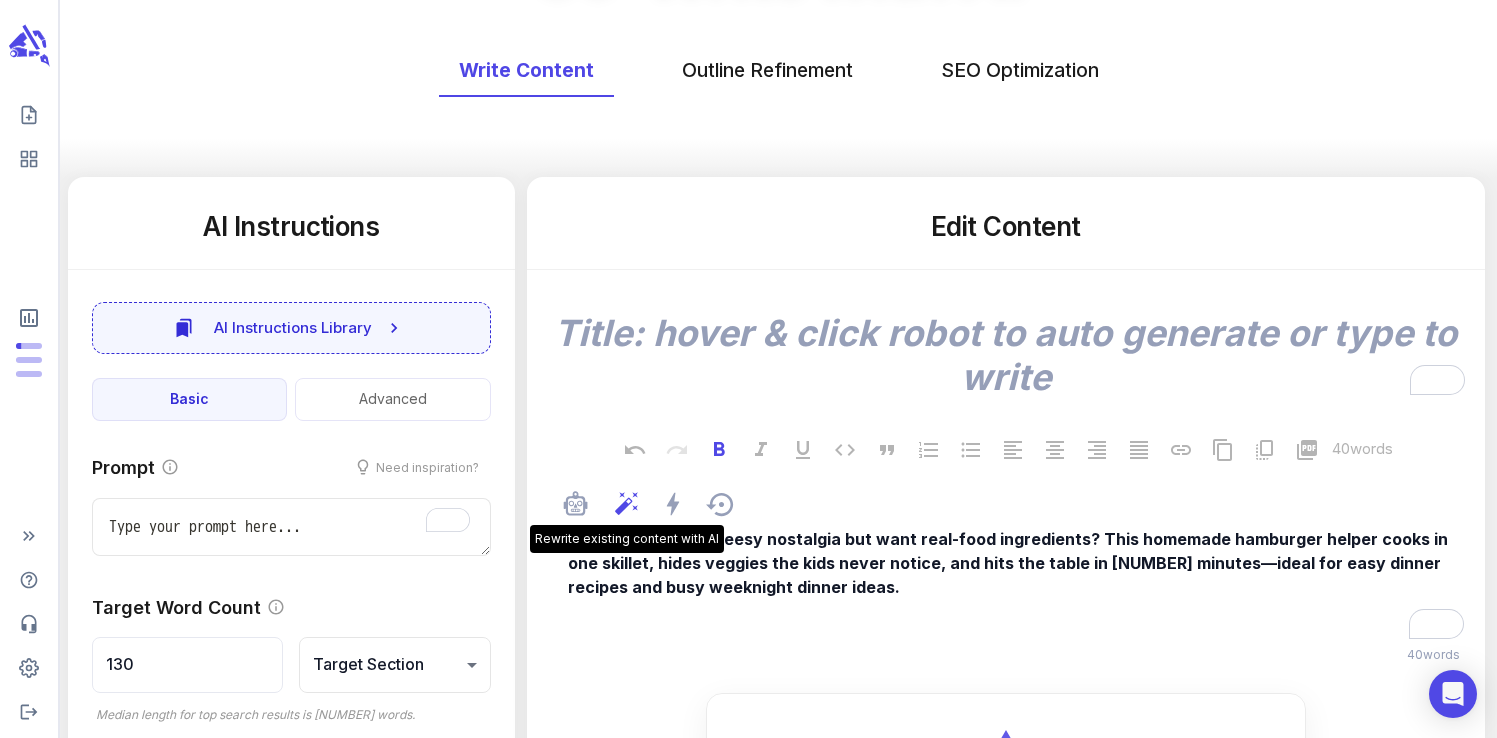 click 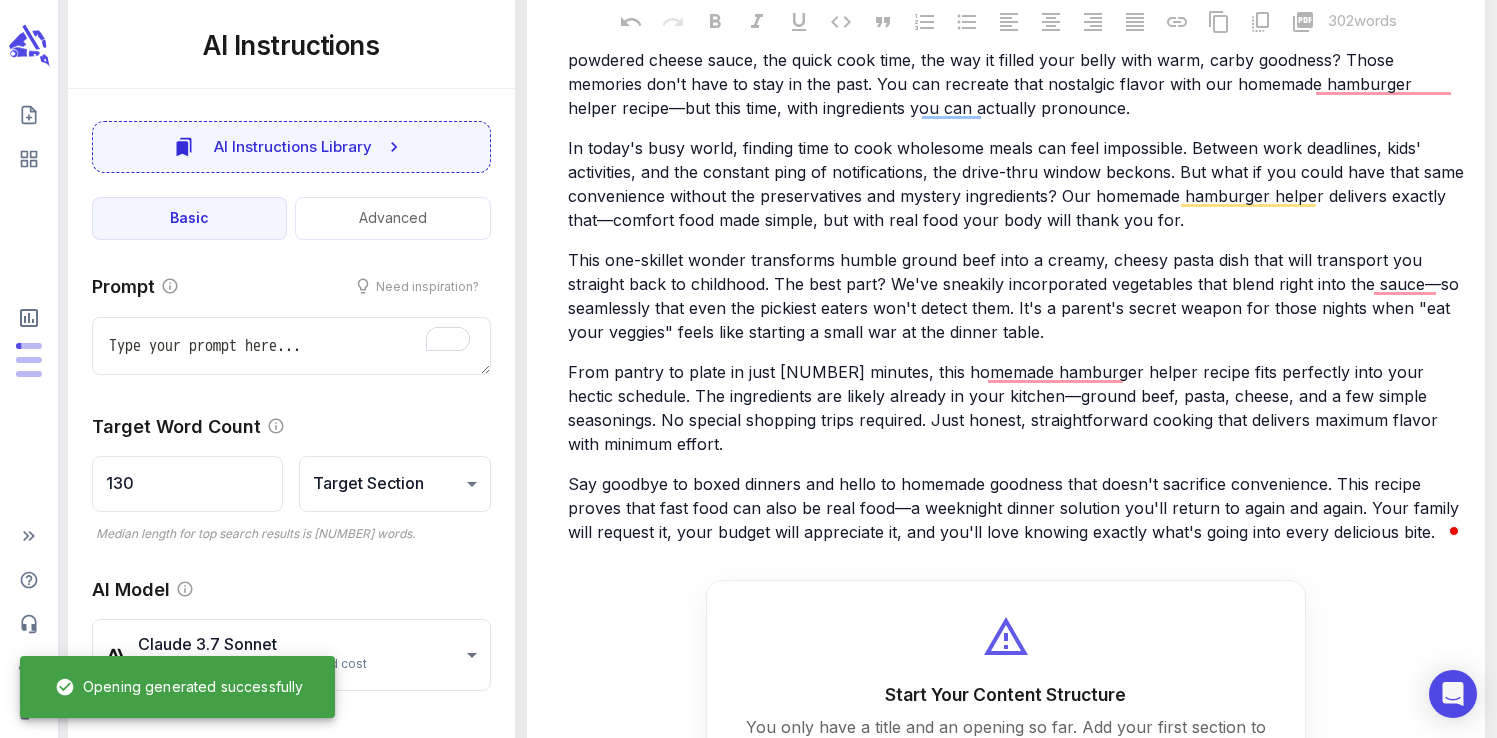 scroll, scrollTop: 667, scrollLeft: 0, axis: vertical 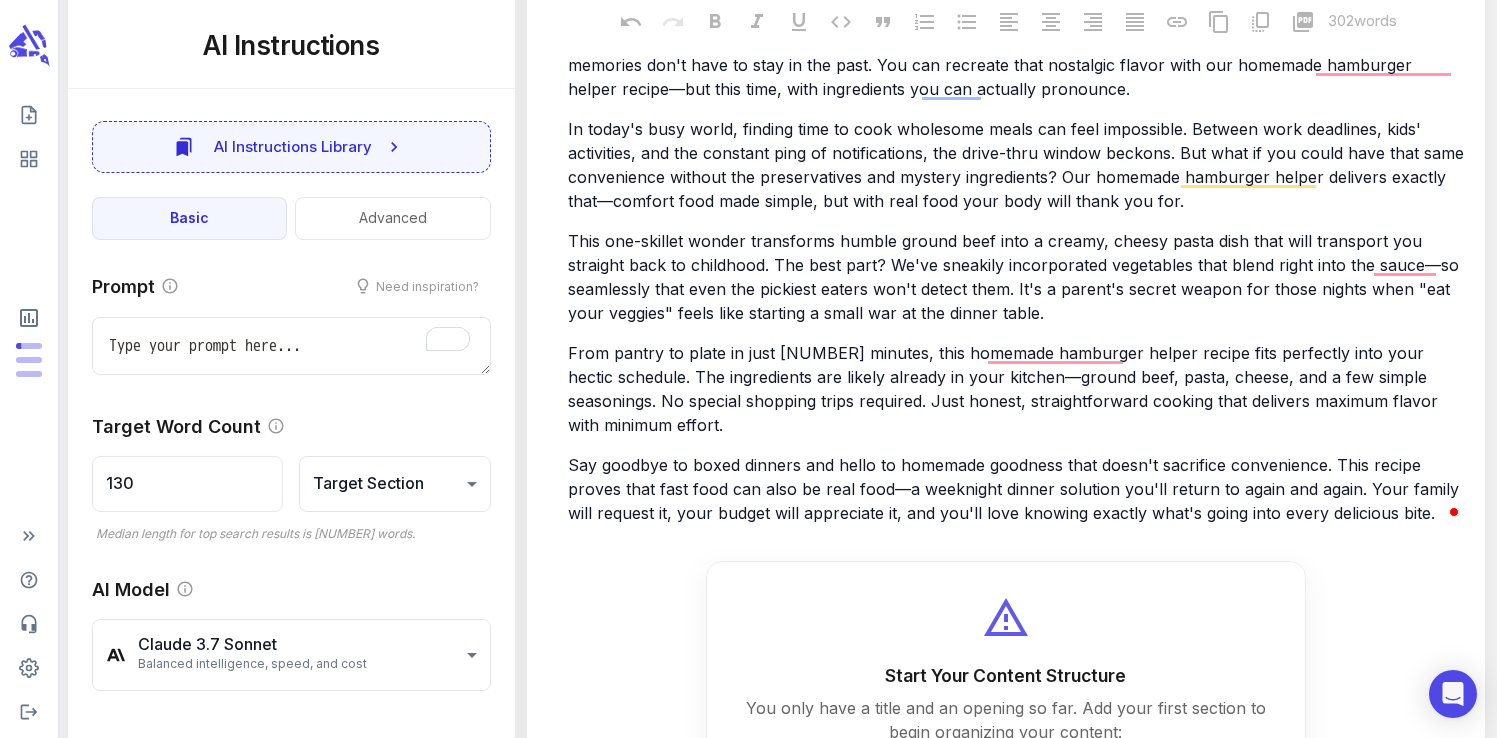 click on "Say goodbye to boxed dinners and hello to homemade goodness that doesn't sacrifice convenience. This recipe proves that fast food can also be real food—a weeknight dinner solution you'll return to again and again. Your family will request it, your budget will appreciate it, and you'll love knowing exactly what's going into every delicious bite." at bounding box center [1016, 489] 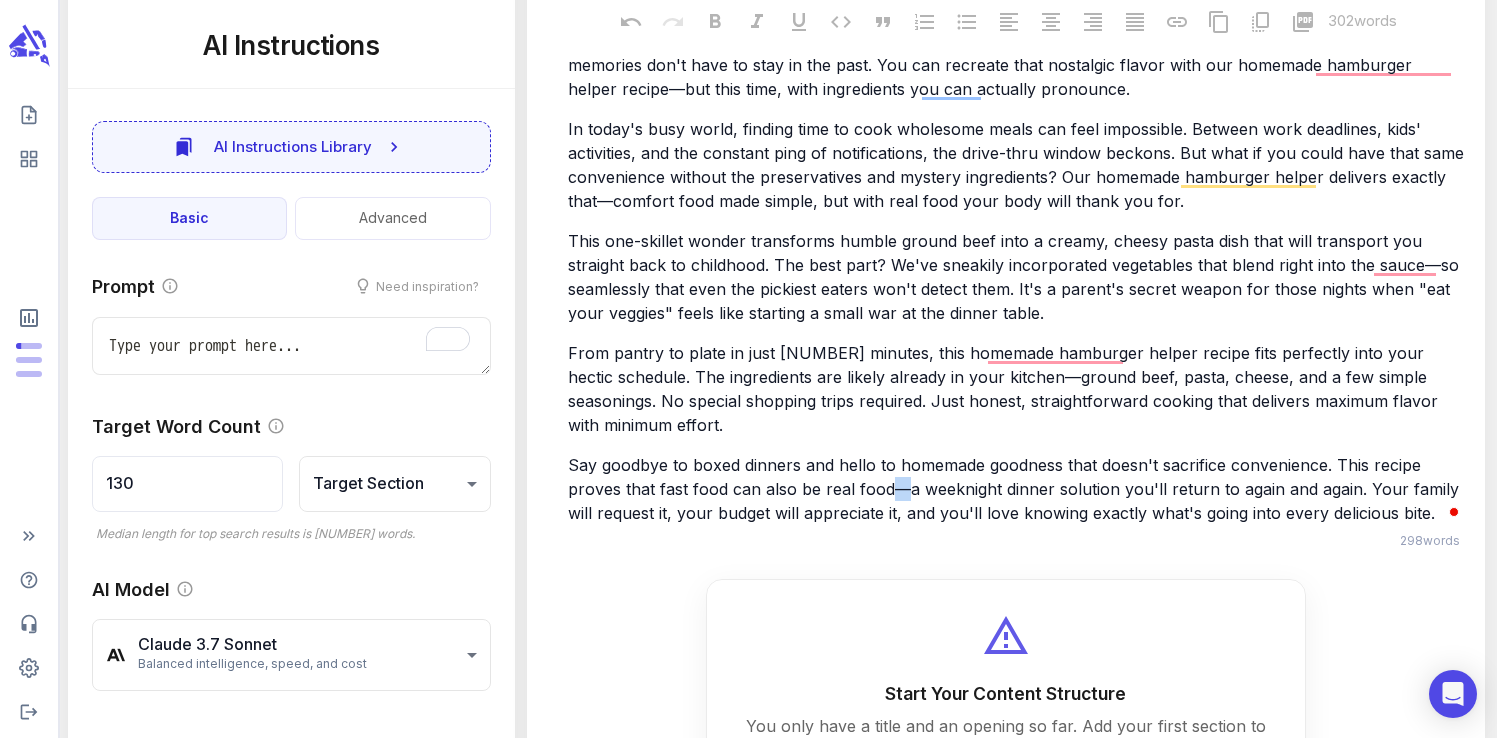 click on "Say goodbye to boxed dinners and hello to homemade goodness that doesn't sacrifice convenience. This recipe proves that fast food can also be real food—a weeknight dinner solution you'll return to again and again. Your family will request it, your budget will appreciate it, and you'll love knowing exactly what's going into every delicious bite." at bounding box center (1016, 489) 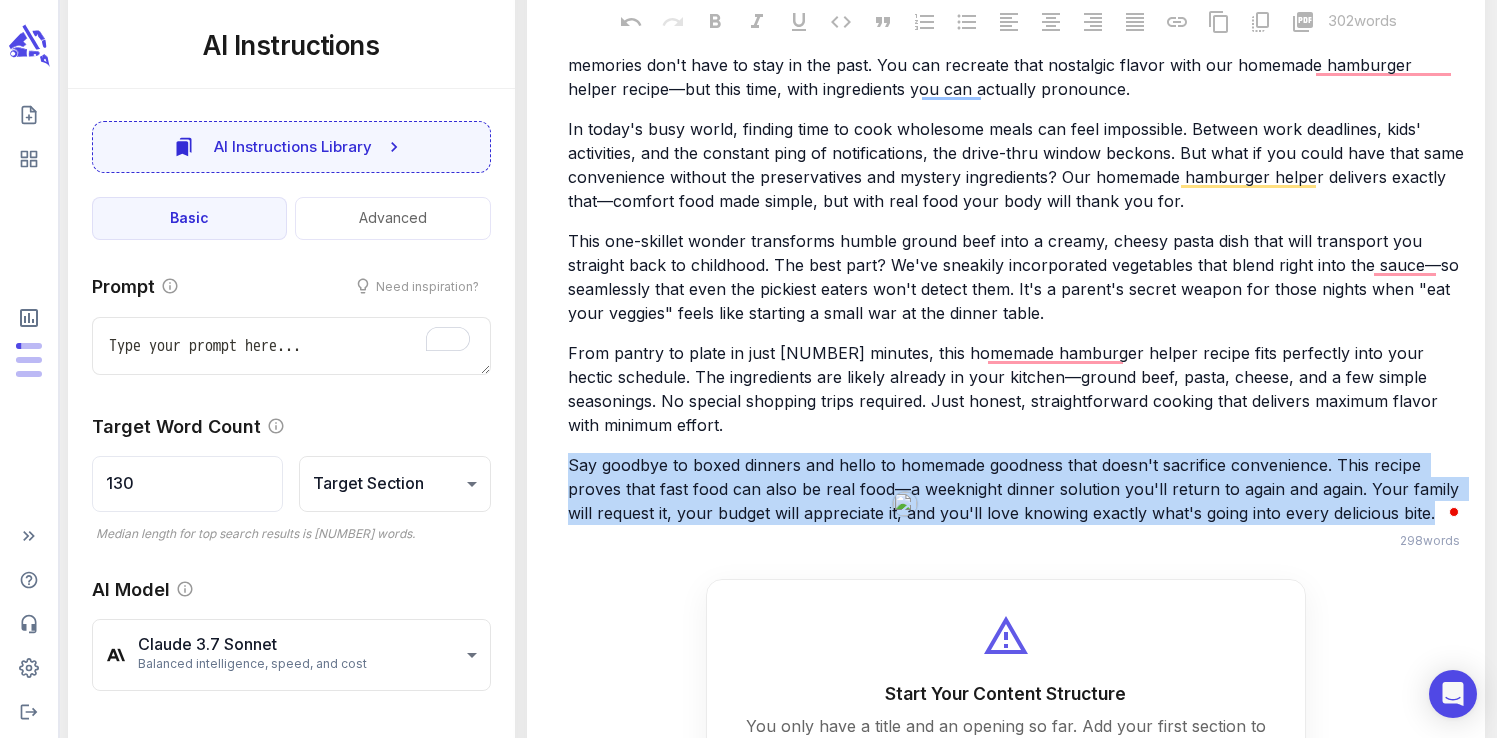 click on "Say goodbye to boxed dinners and hello to homemade goodness that doesn't sacrifice convenience. This recipe proves that fast food can also be real food—a weeknight dinner solution you'll return to again and again. Your family will request it, your budget will appreciate it, and you'll love knowing exactly what's going into every delicious bite." at bounding box center [1016, 489] 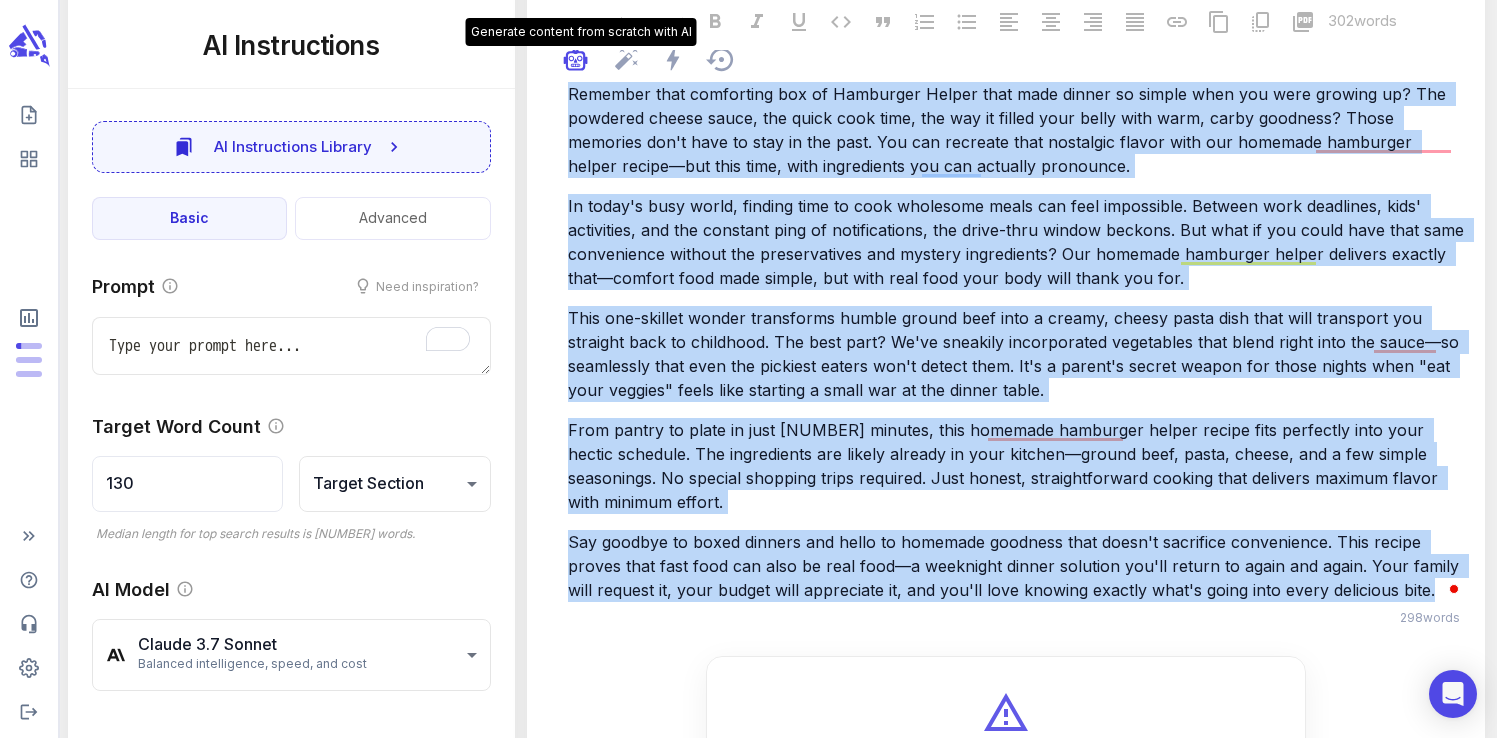 drag, startPoint x: 1432, startPoint y: 517, endPoint x: 573, endPoint y: 54, distance: 975.833 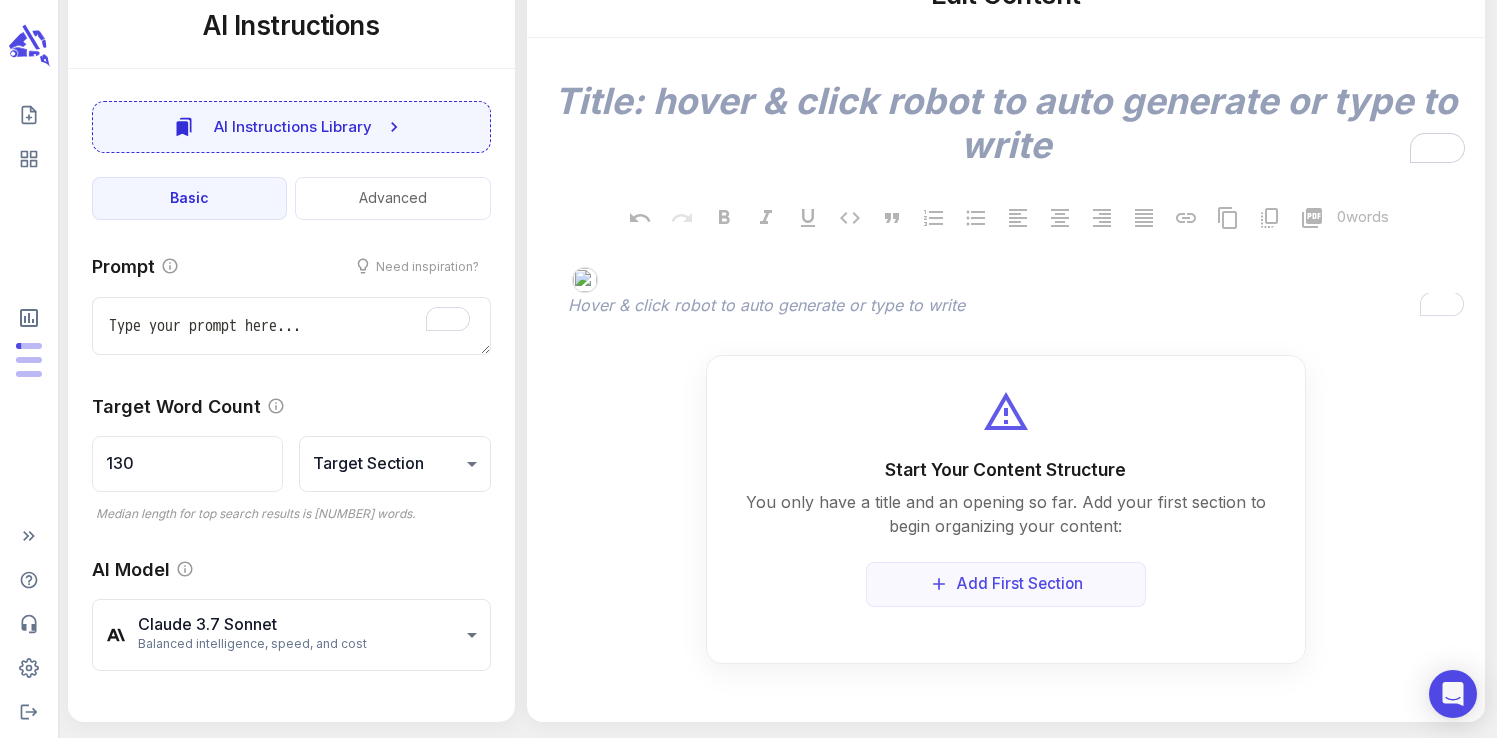 scroll, scrollTop: 378, scrollLeft: 0, axis: vertical 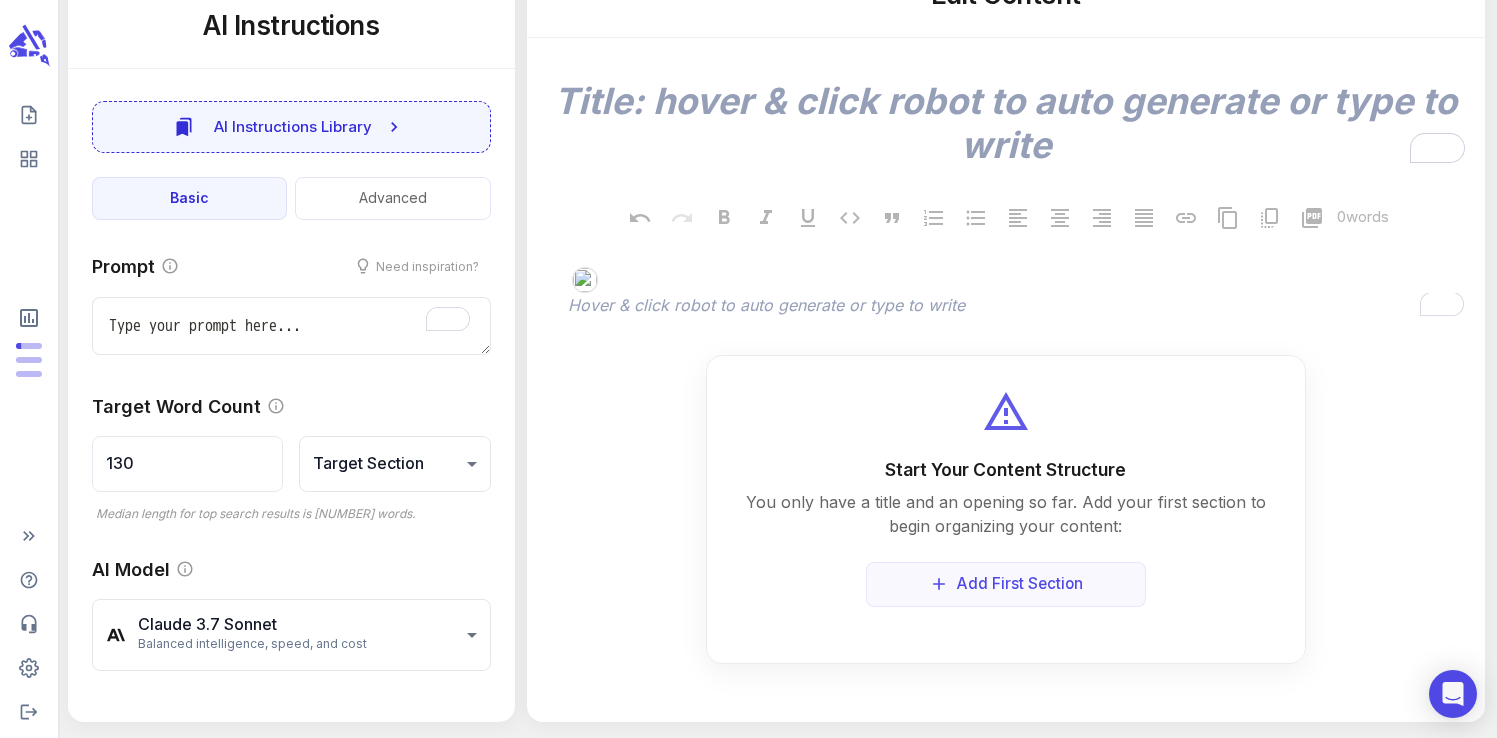 type on "x" 